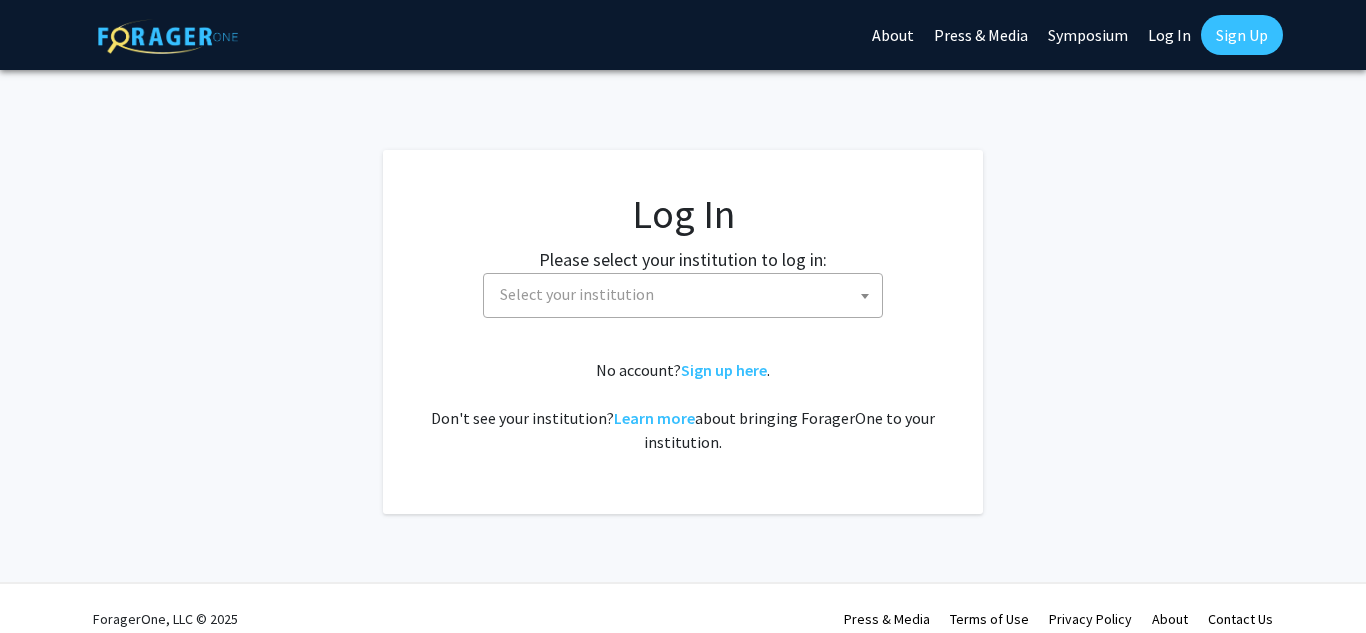 select 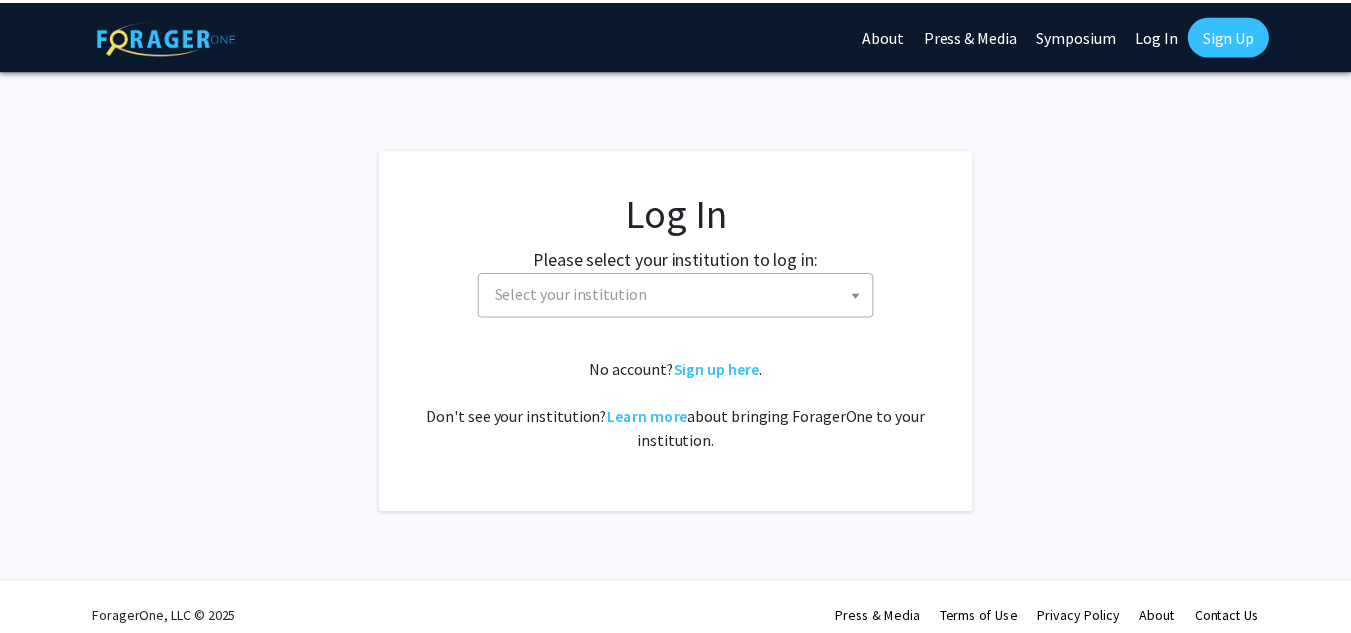 scroll, scrollTop: 0, scrollLeft: 0, axis: both 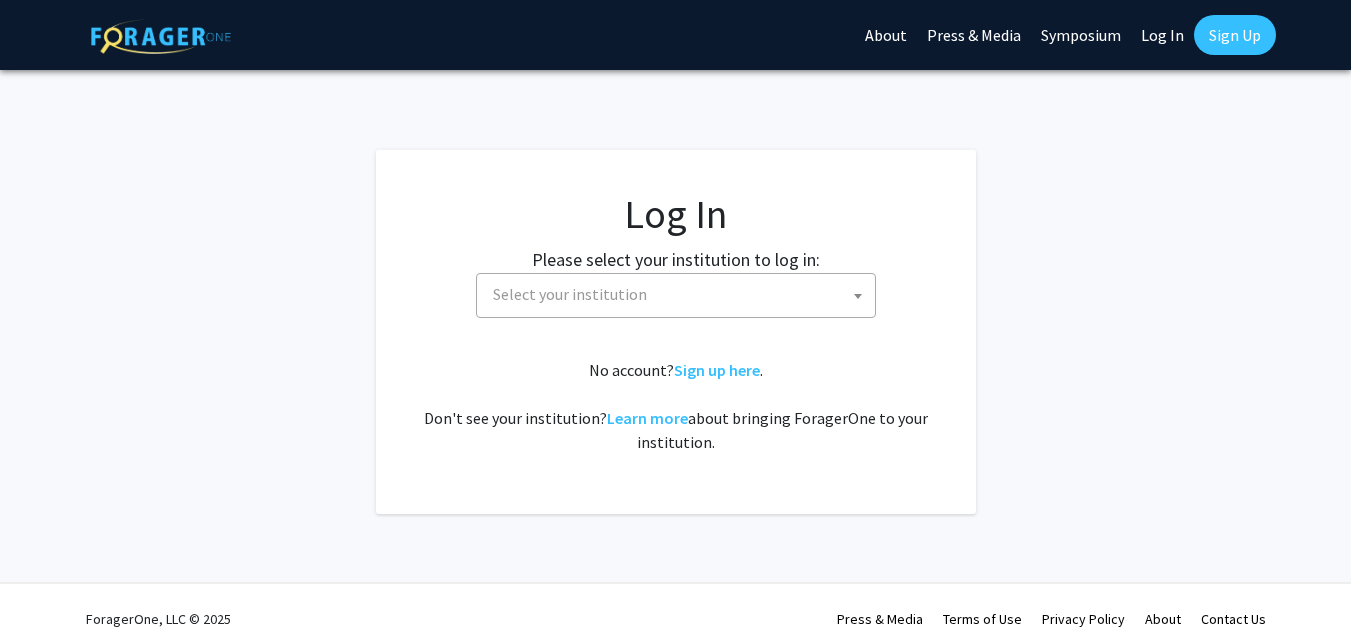 click on "Select your institution" at bounding box center [570, 294] 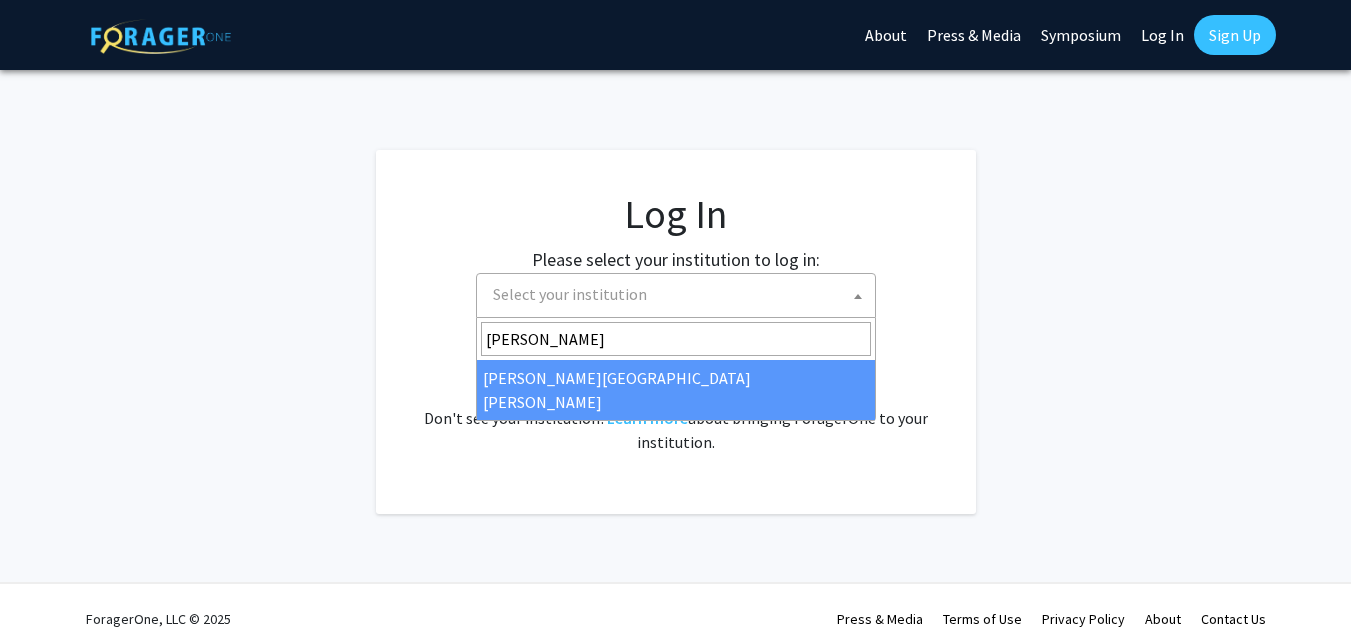 type on "[PERSON_NAME]" 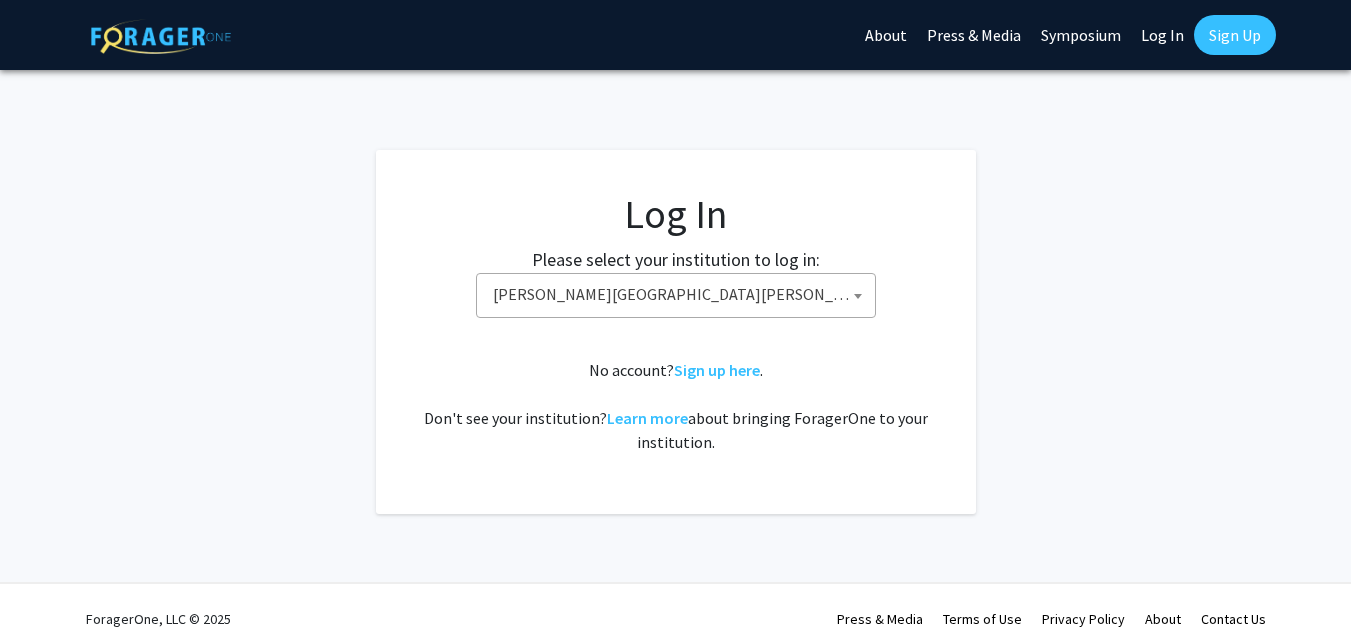select on "1" 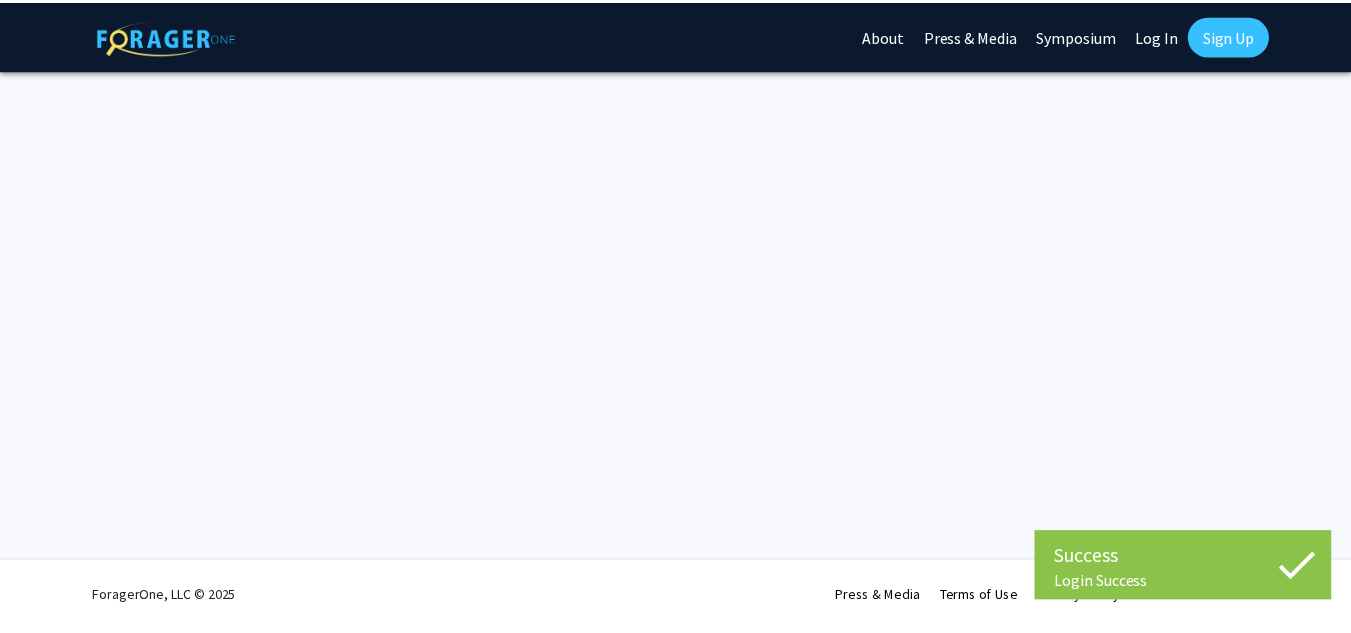 scroll, scrollTop: 0, scrollLeft: 0, axis: both 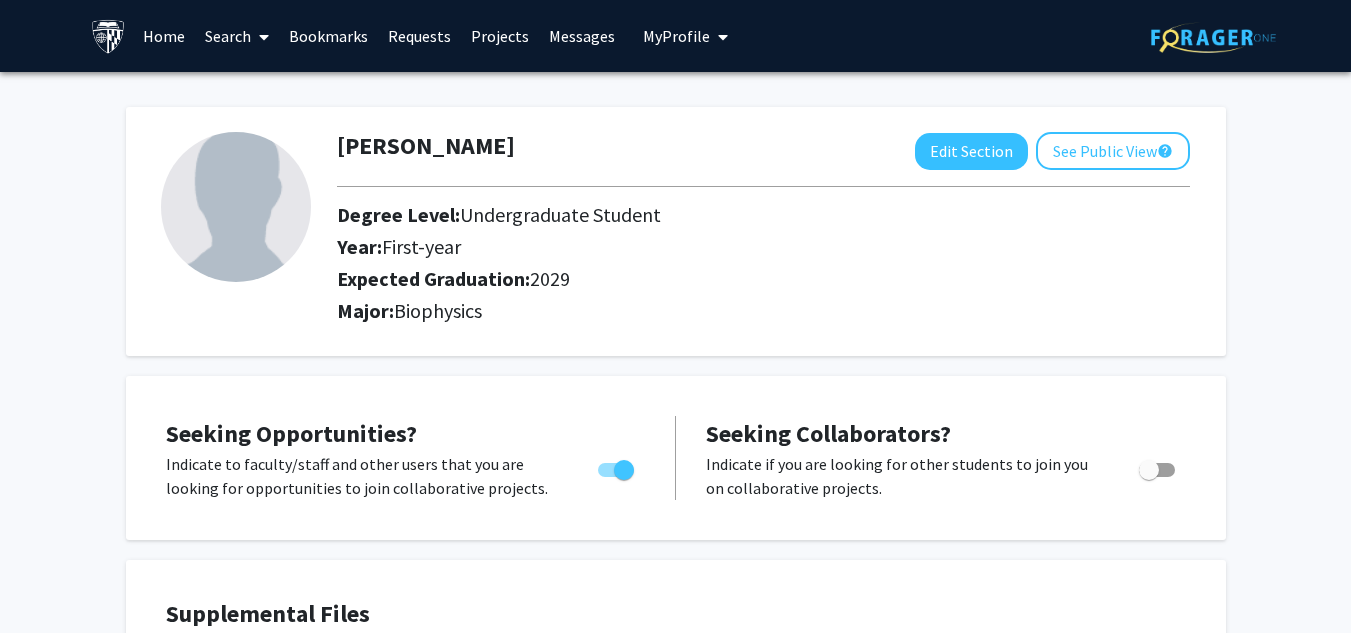 click on "Search" at bounding box center [237, 36] 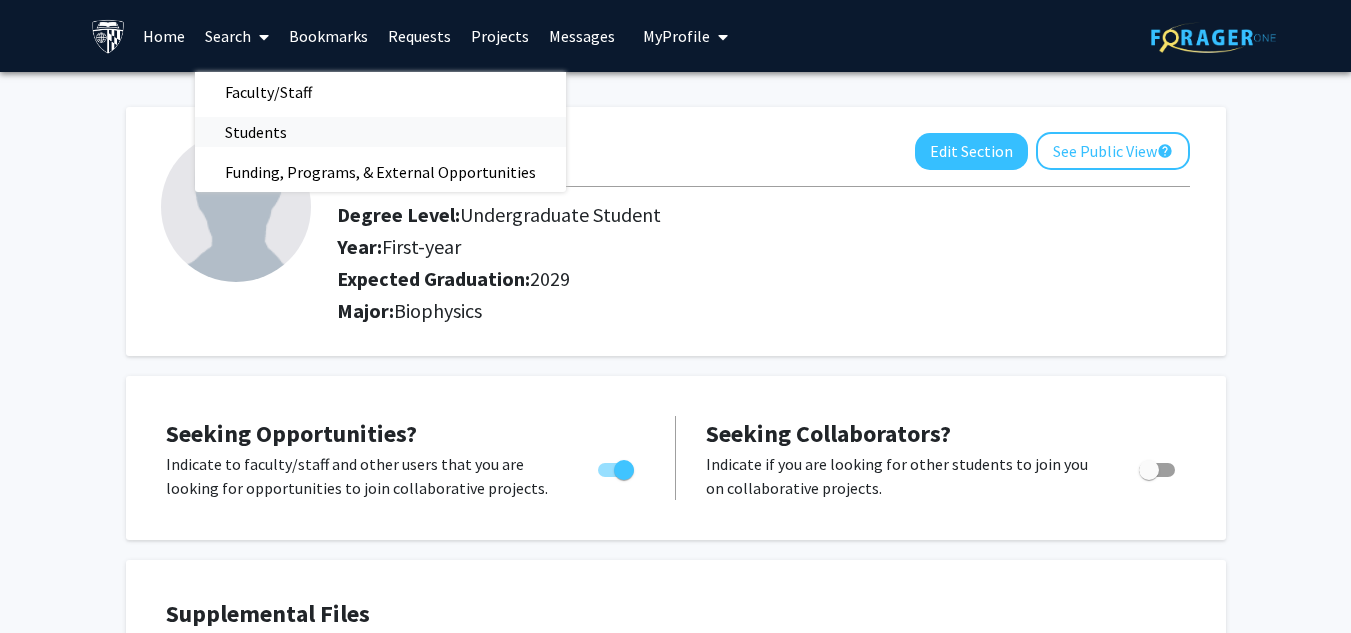 click on "Students" at bounding box center [256, 132] 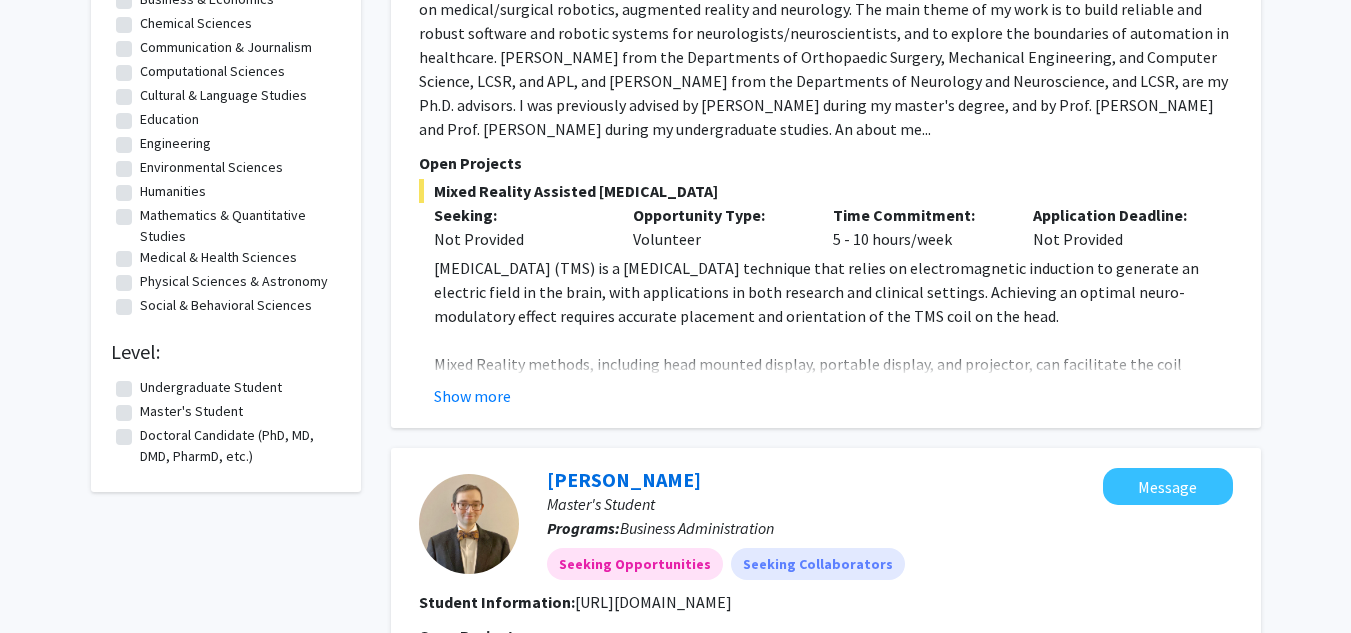 scroll, scrollTop: 399, scrollLeft: 0, axis: vertical 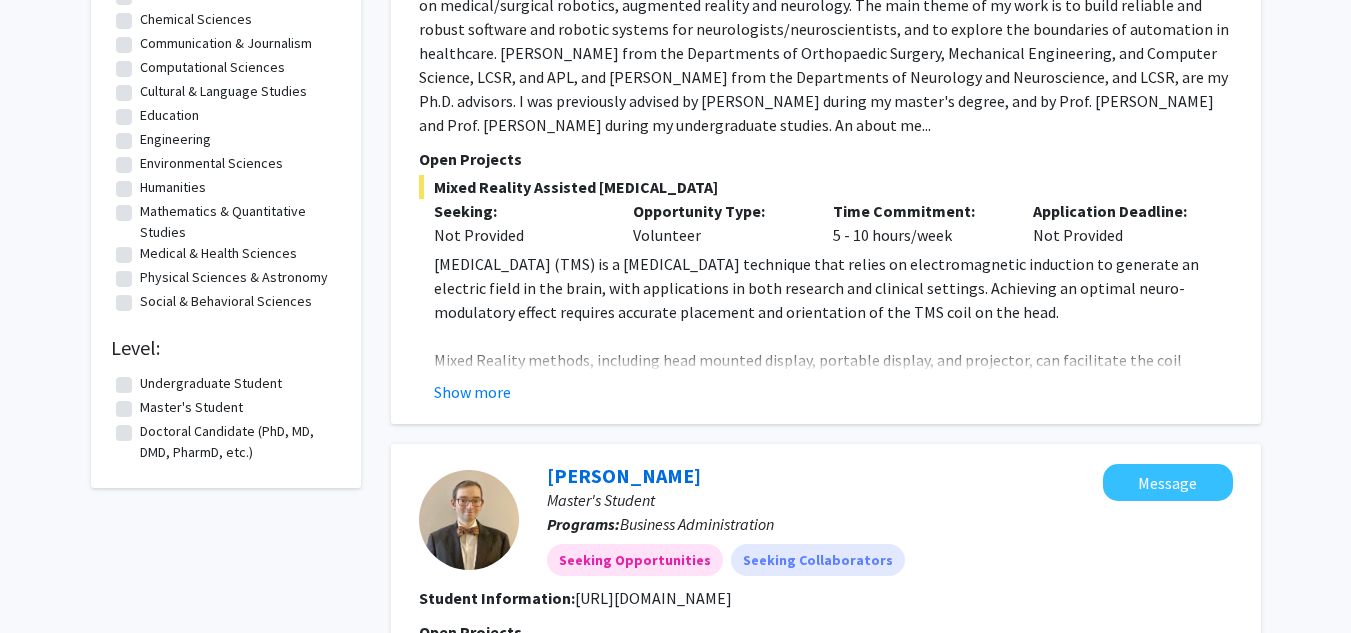 click on "Undergraduate Student" 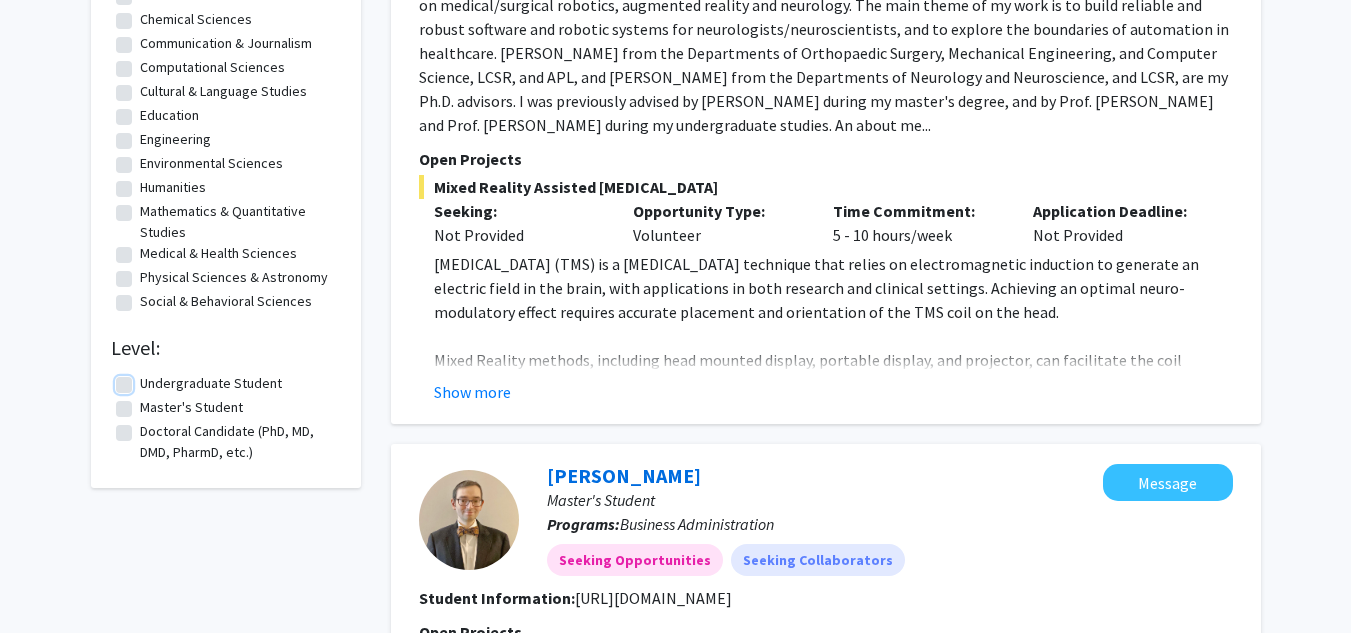 click on "Undergraduate Student" at bounding box center (146, 379) 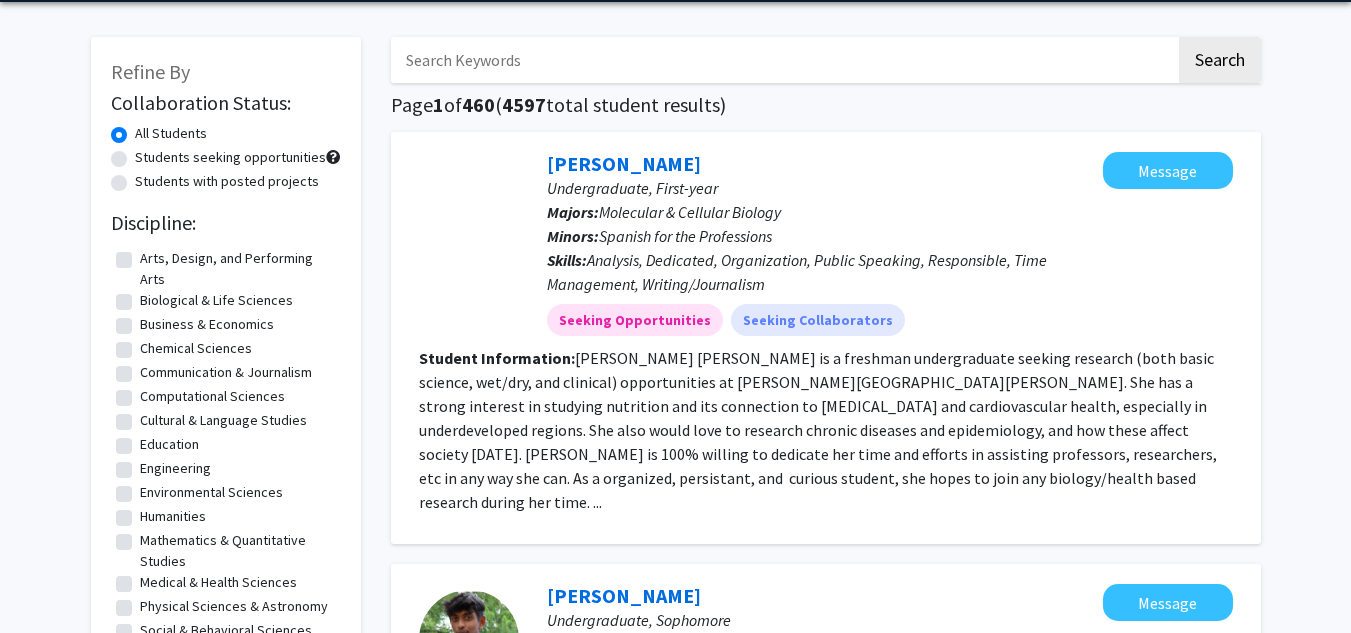 scroll, scrollTop: 0, scrollLeft: 0, axis: both 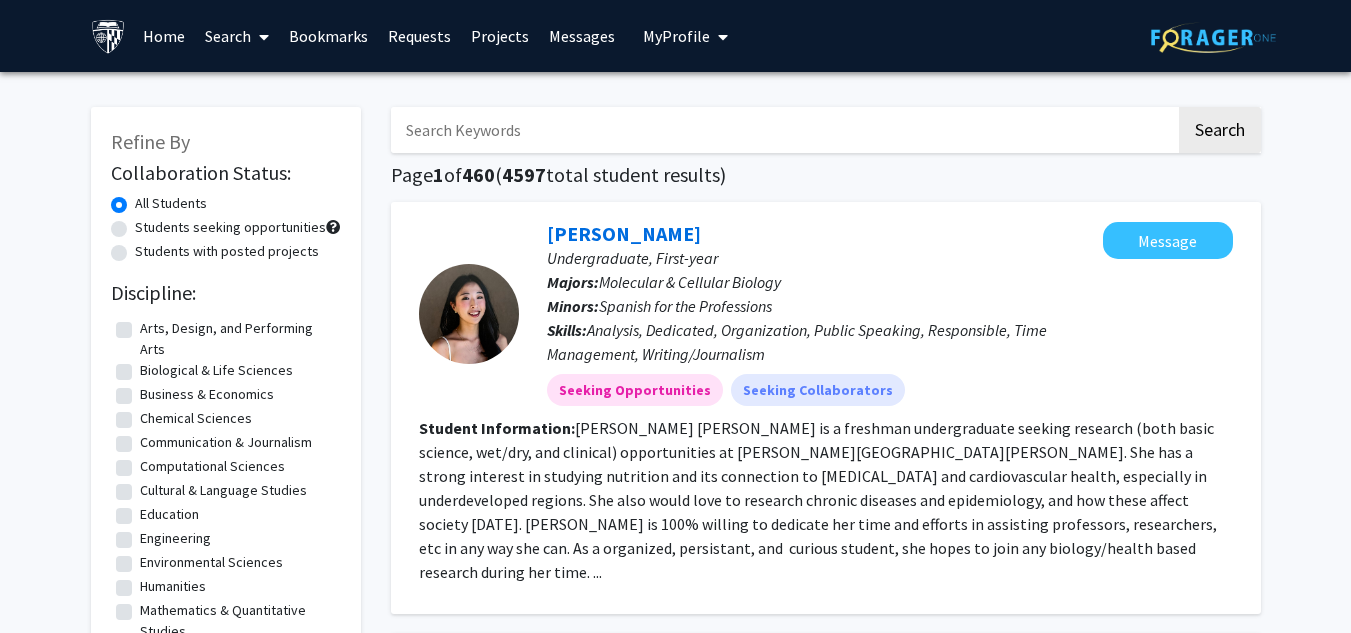 click on "Bookmarks" at bounding box center (328, 36) 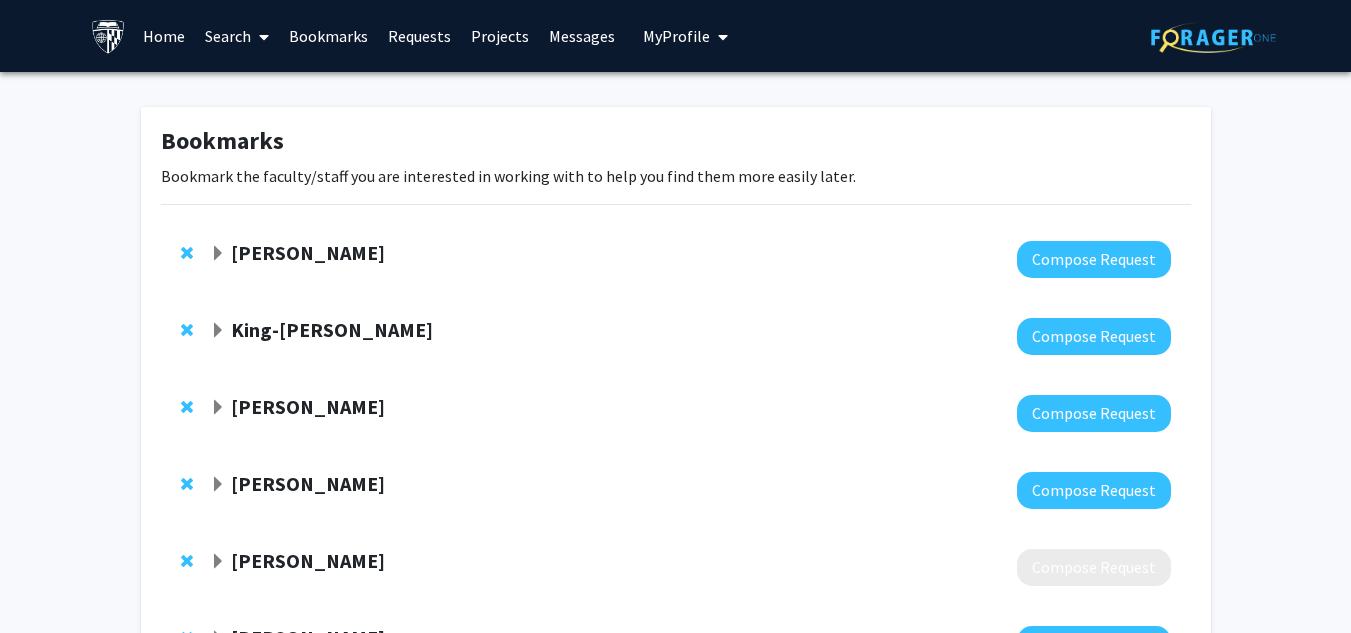 click on "Karen Fleming" 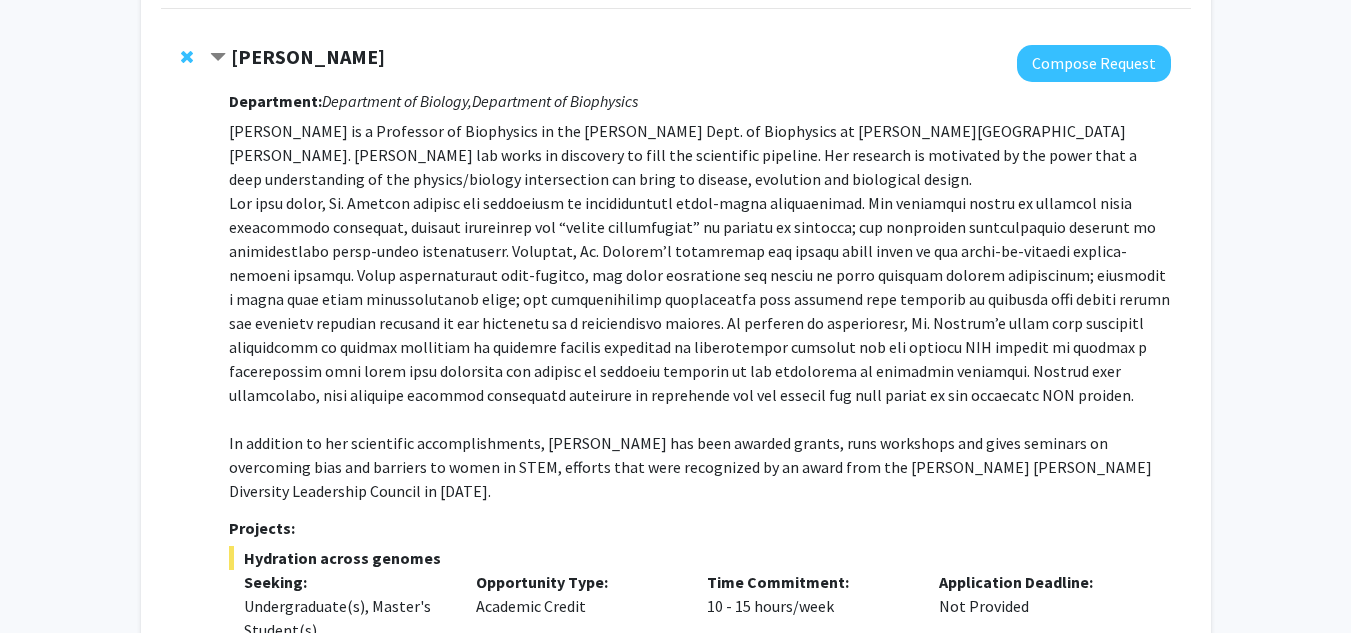 scroll, scrollTop: 194, scrollLeft: 0, axis: vertical 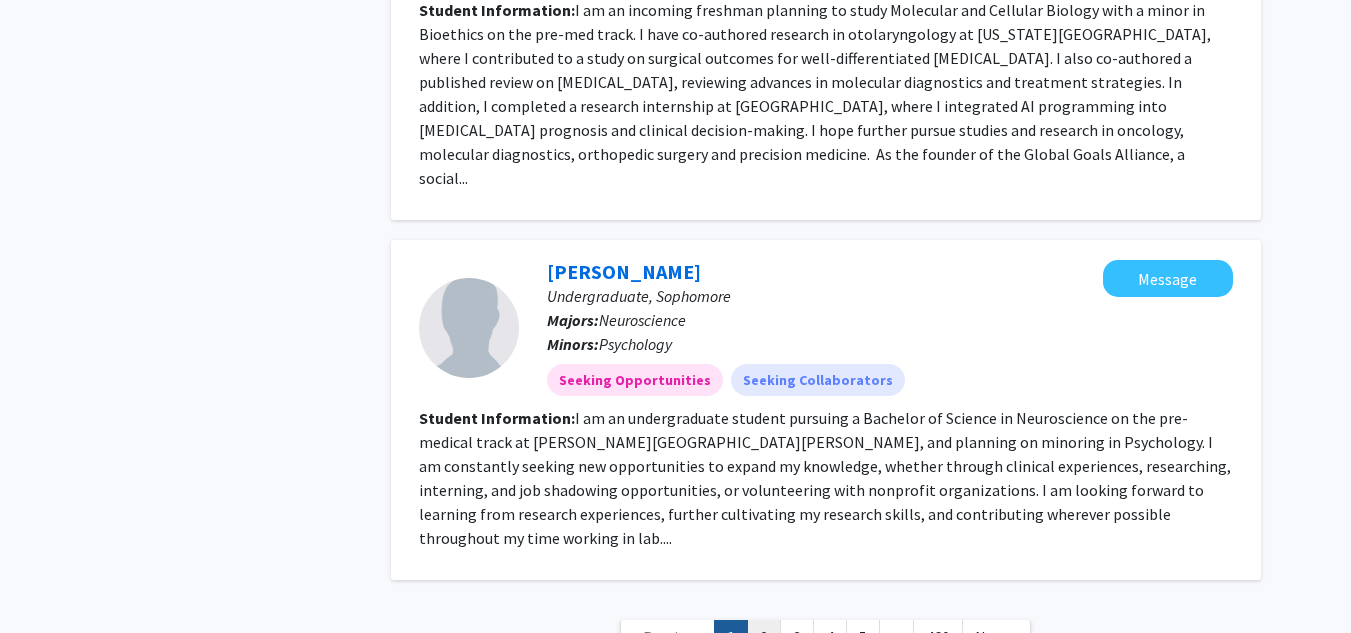 click on "2" 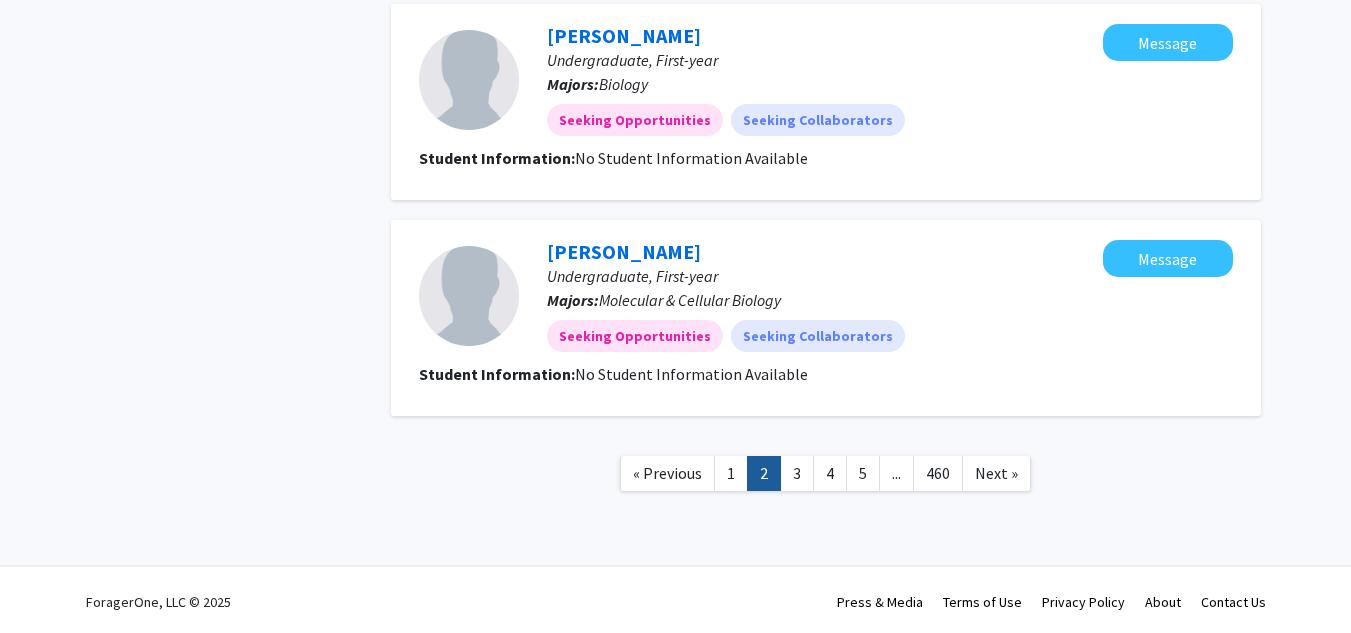 scroll, scrollTop: 2122, scrollLeft: 0, axis: vertical 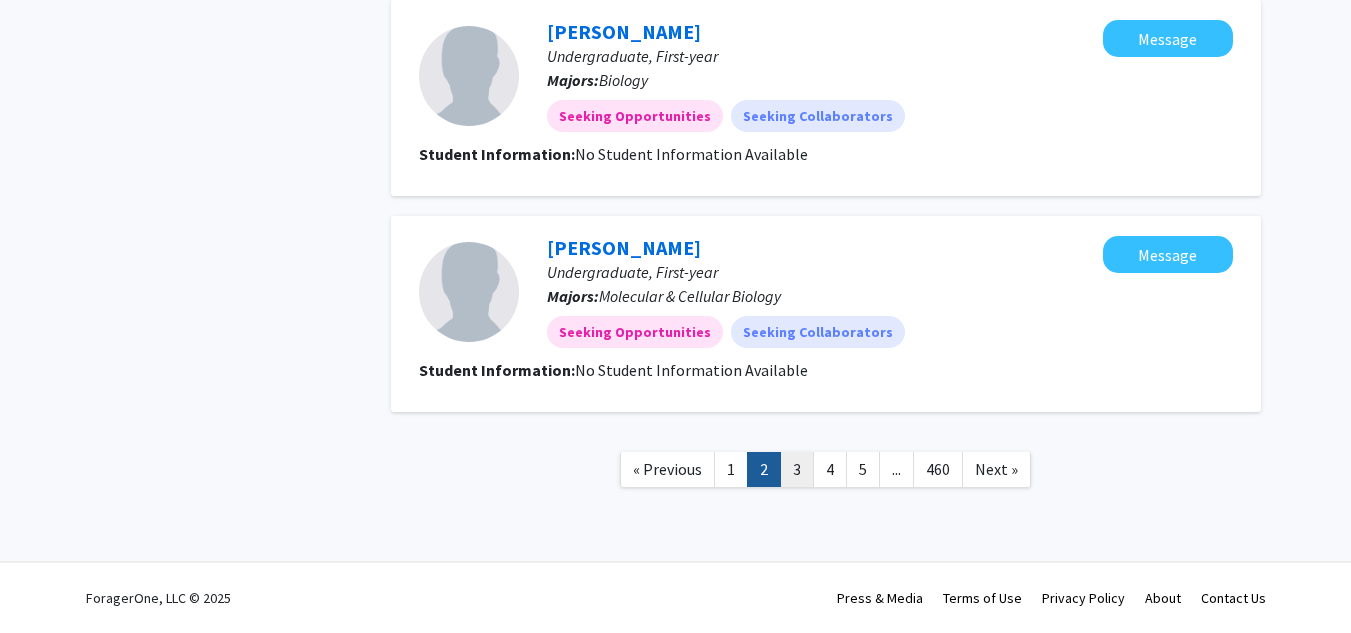 click on "3" 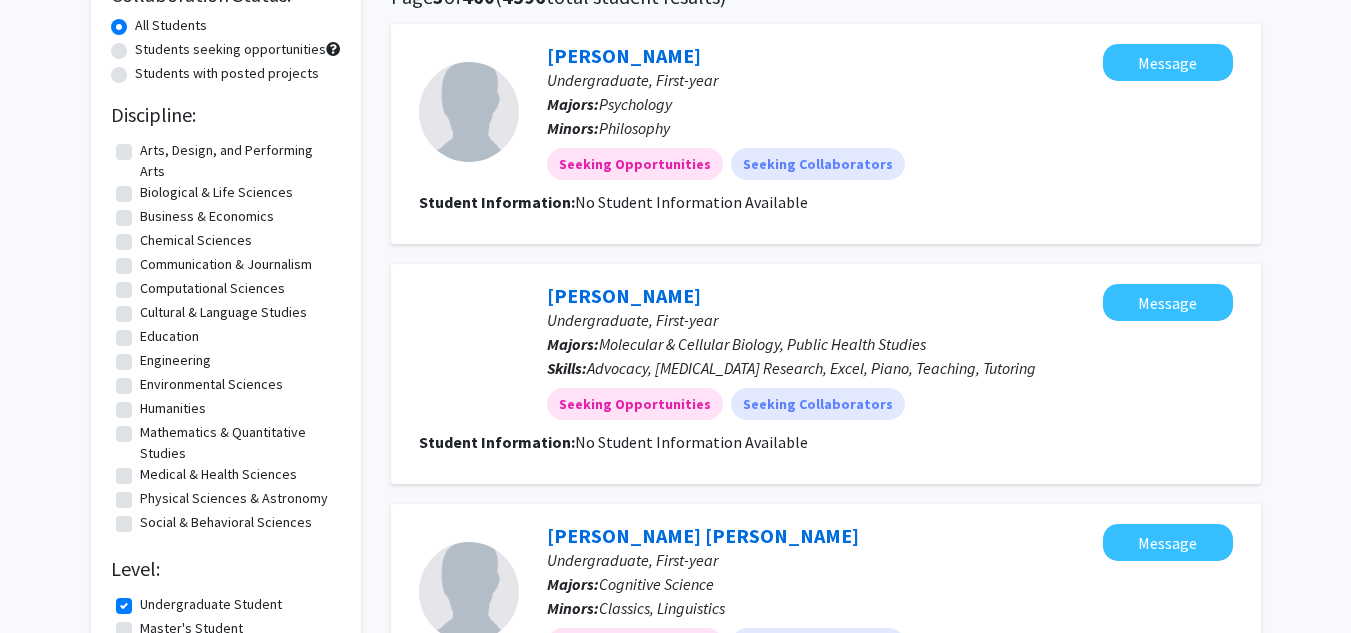 scroll, scrollTop: 0, scrollLeft: 0, axis: both 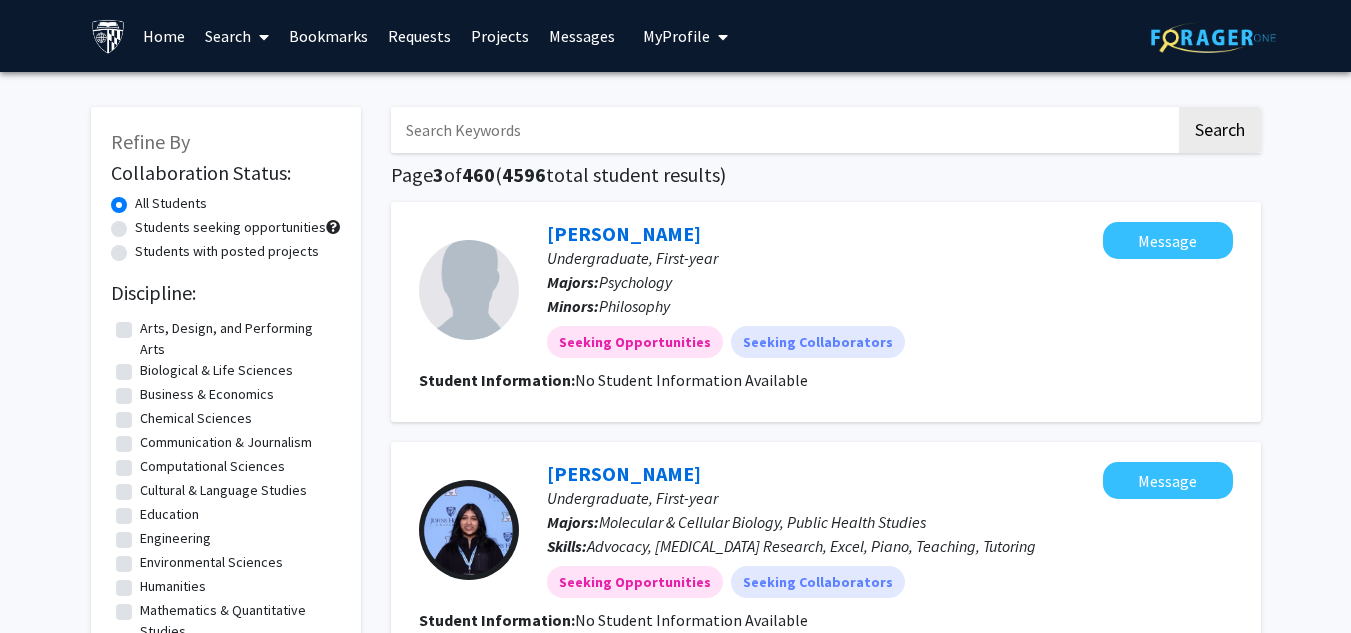 click on "Bookmarks" at bounding box center (328, 36) 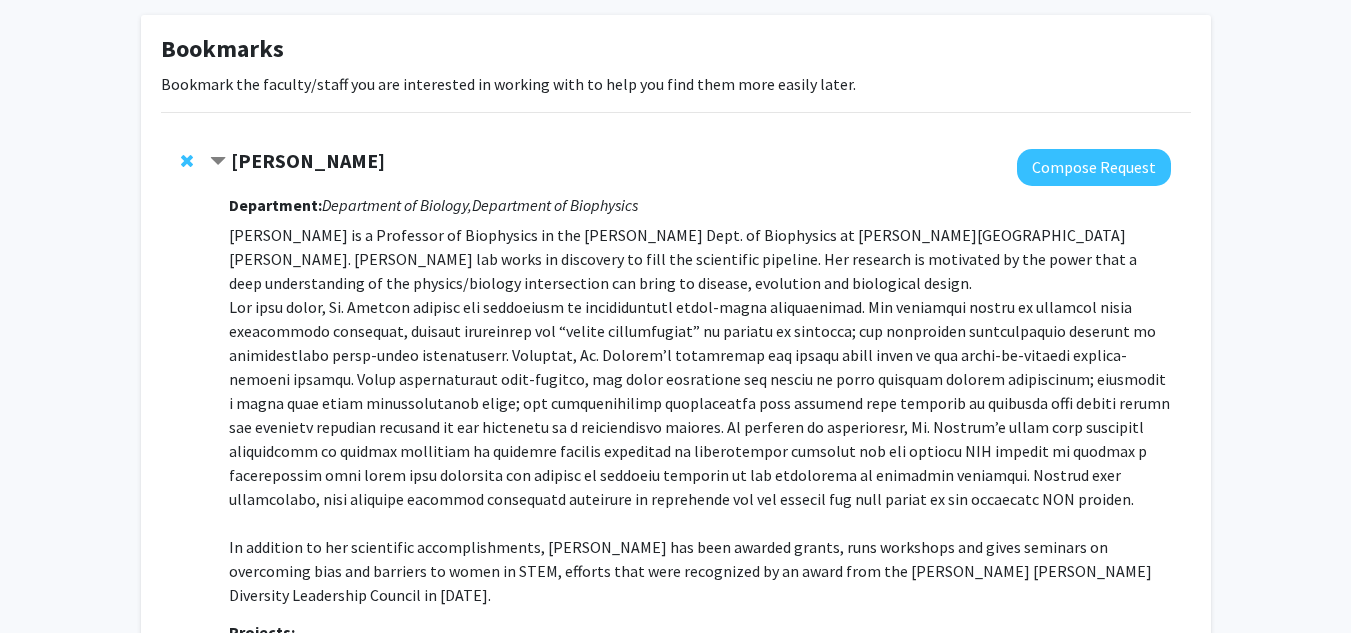 scroll, scrollTop: 0, scrollLeft: 0, axis: both 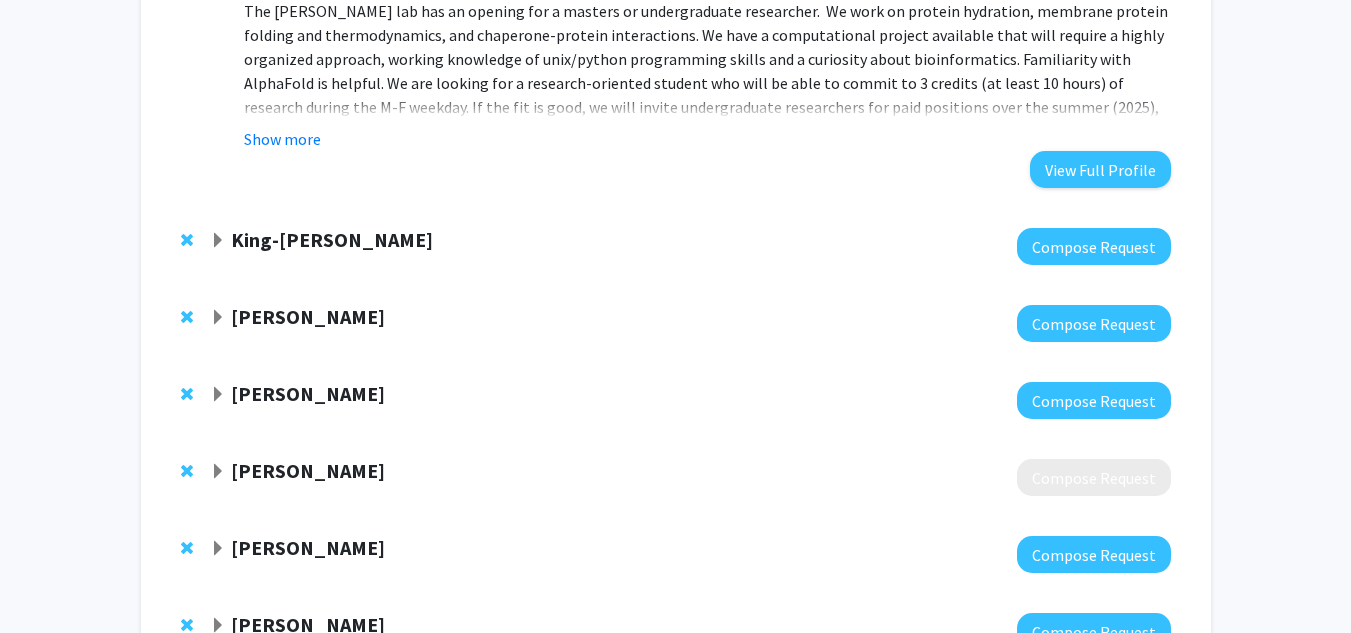 click on "Brian Camley" 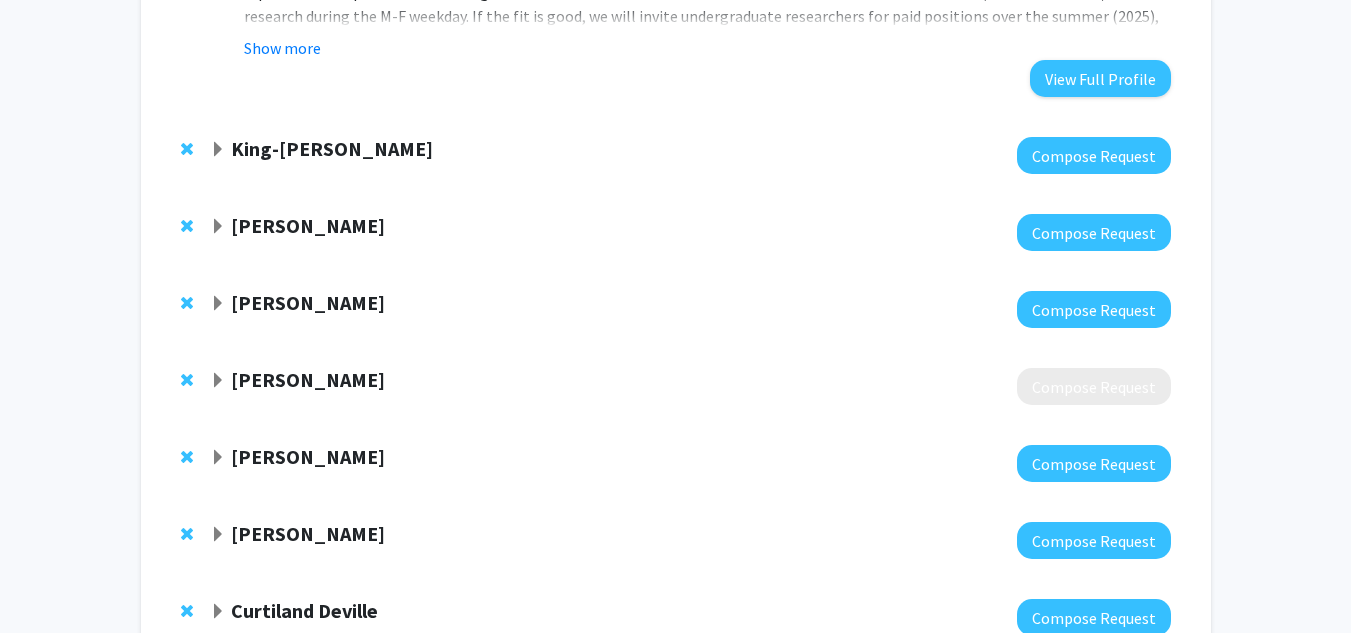 click on "Brian Camley" 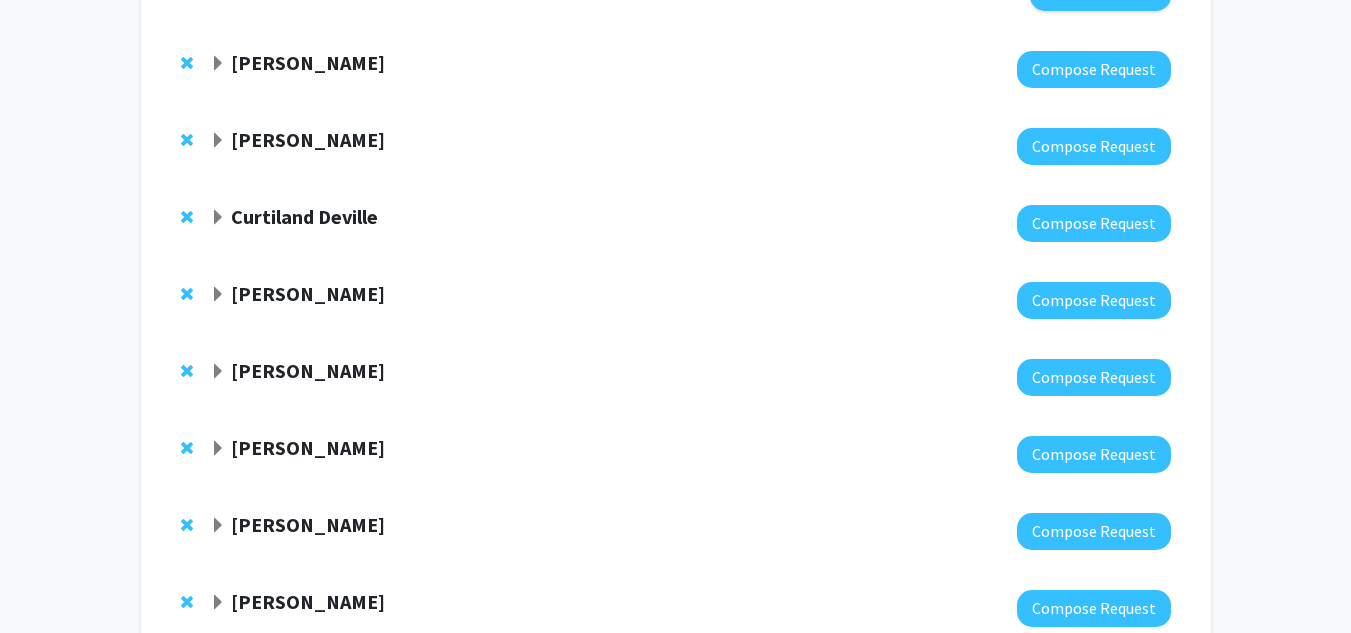 scroll, scrollTop: 2126, scrollLeft: 0, axis: vertical 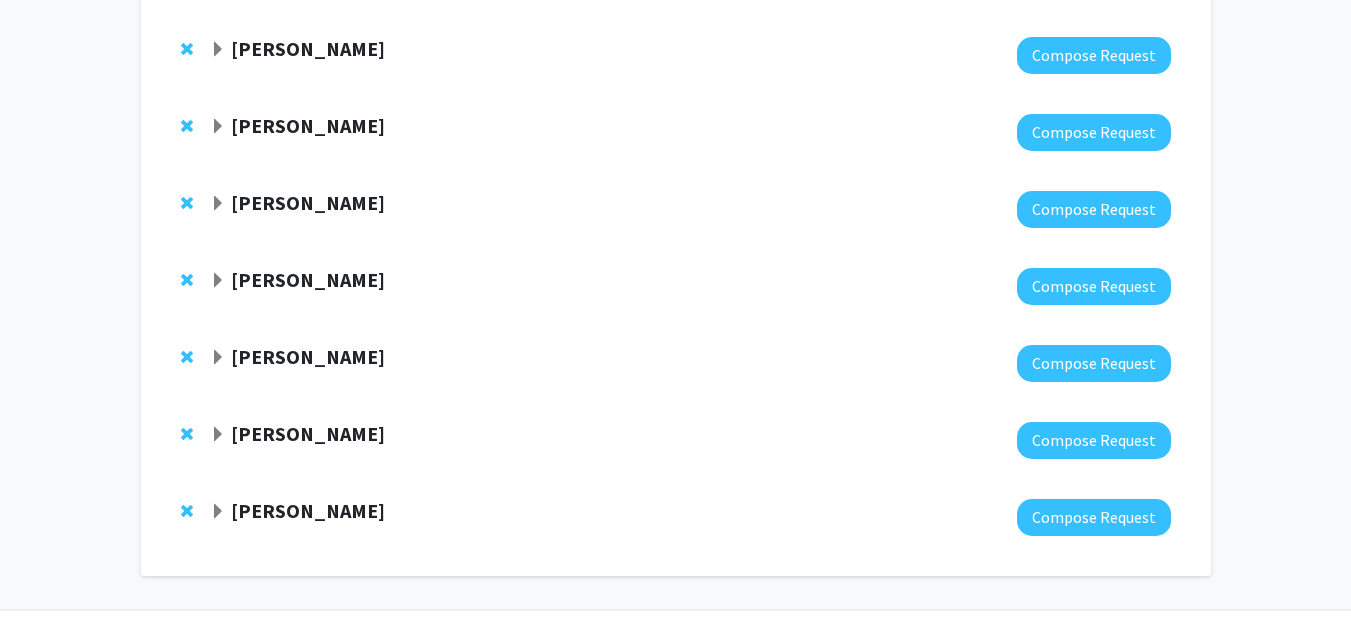 click on "Yannis Paulus" 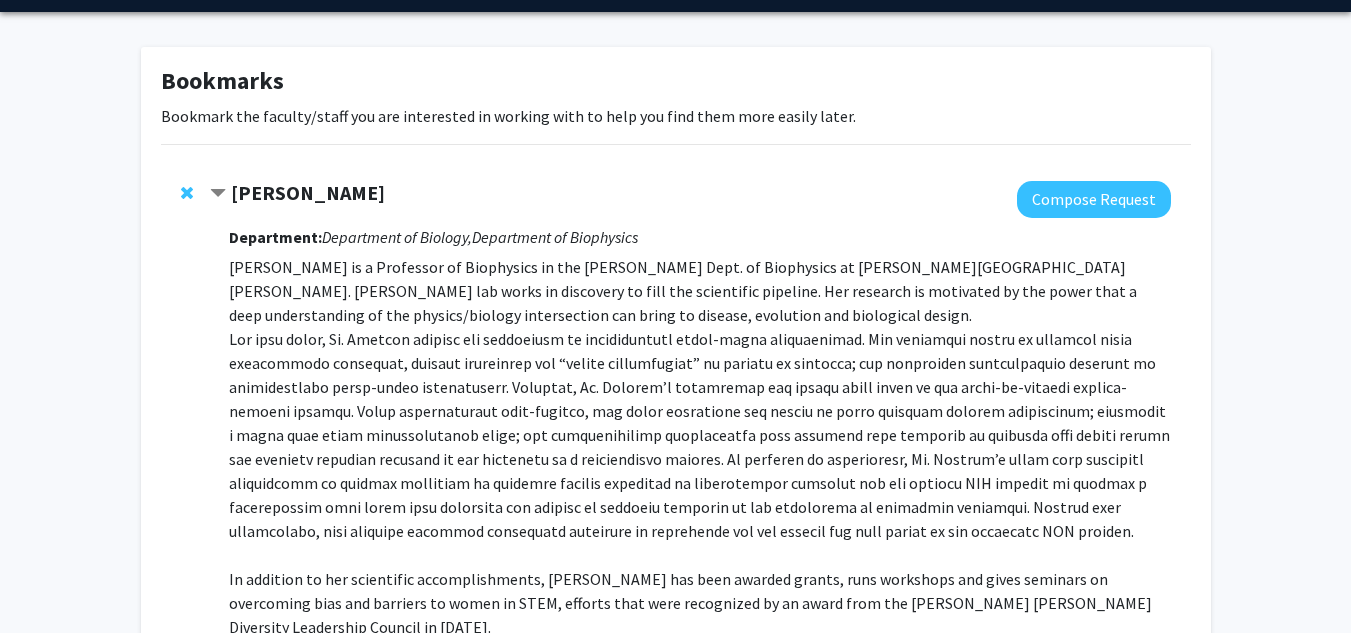 scroll, scrollTop: 0, scrollLeft: 0, axis: both 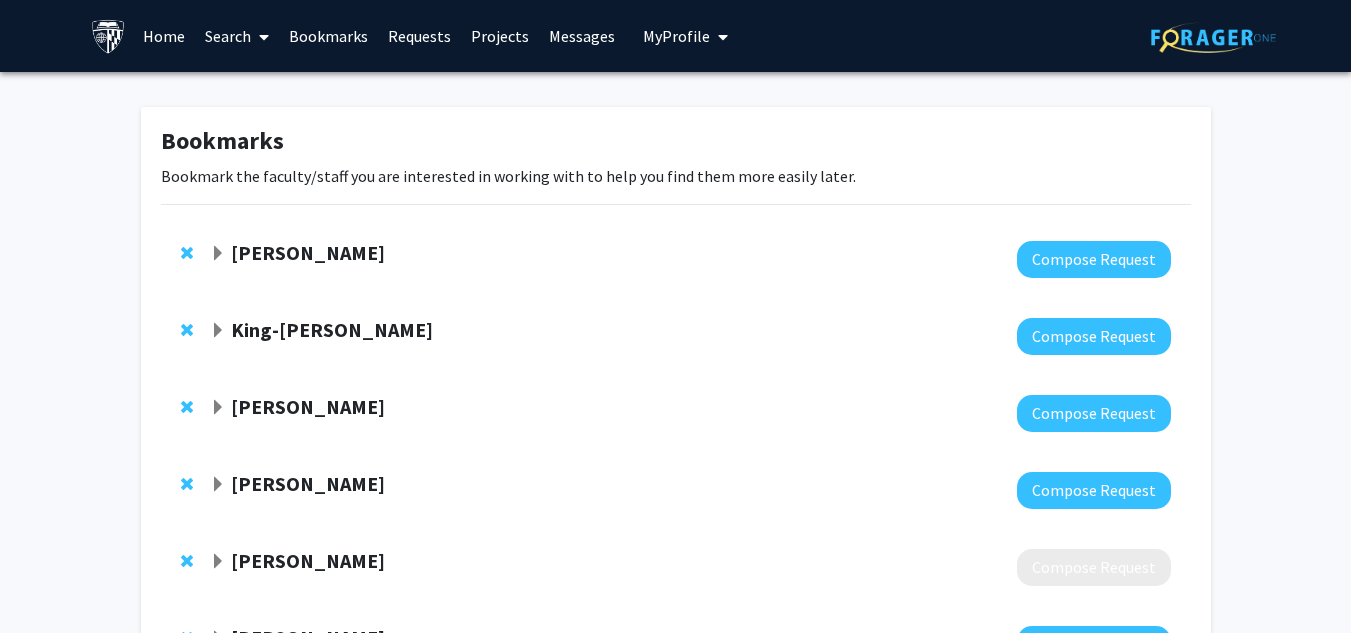 click on "[PERSON_NAME]" 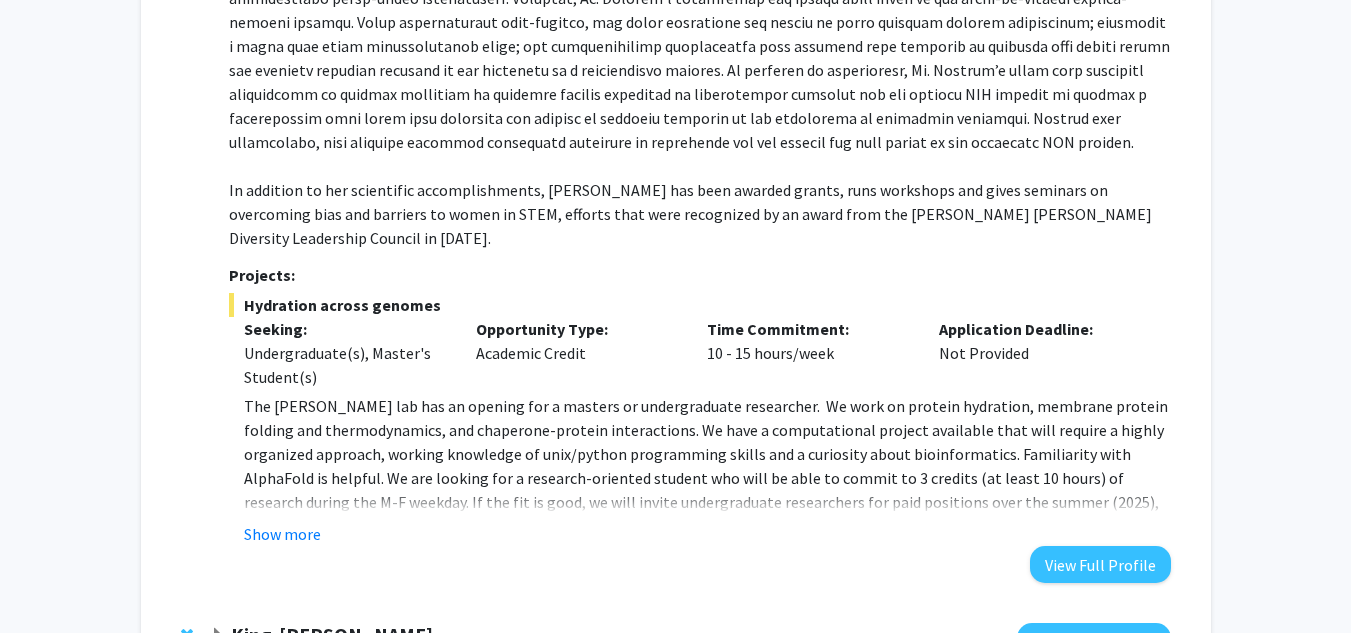 scroll, scrollTop: 450, scrollLeft: 0, axis: vertical 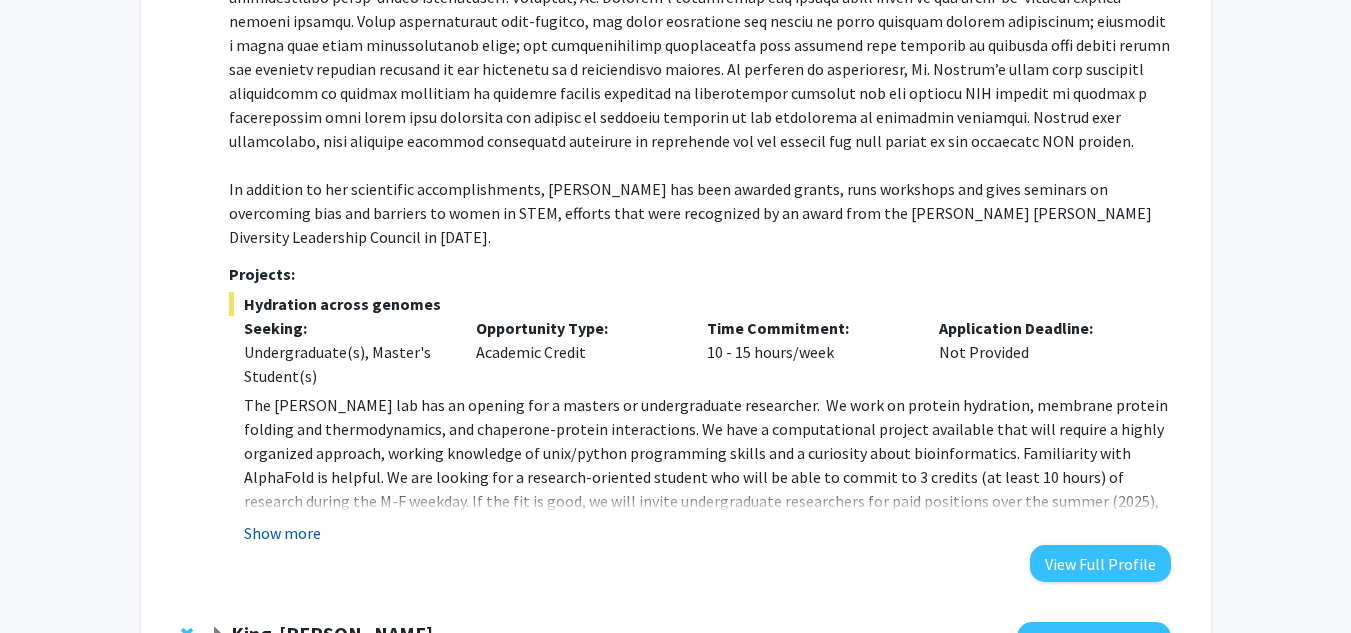 click on "Show more" at bounding box center (282, 533) 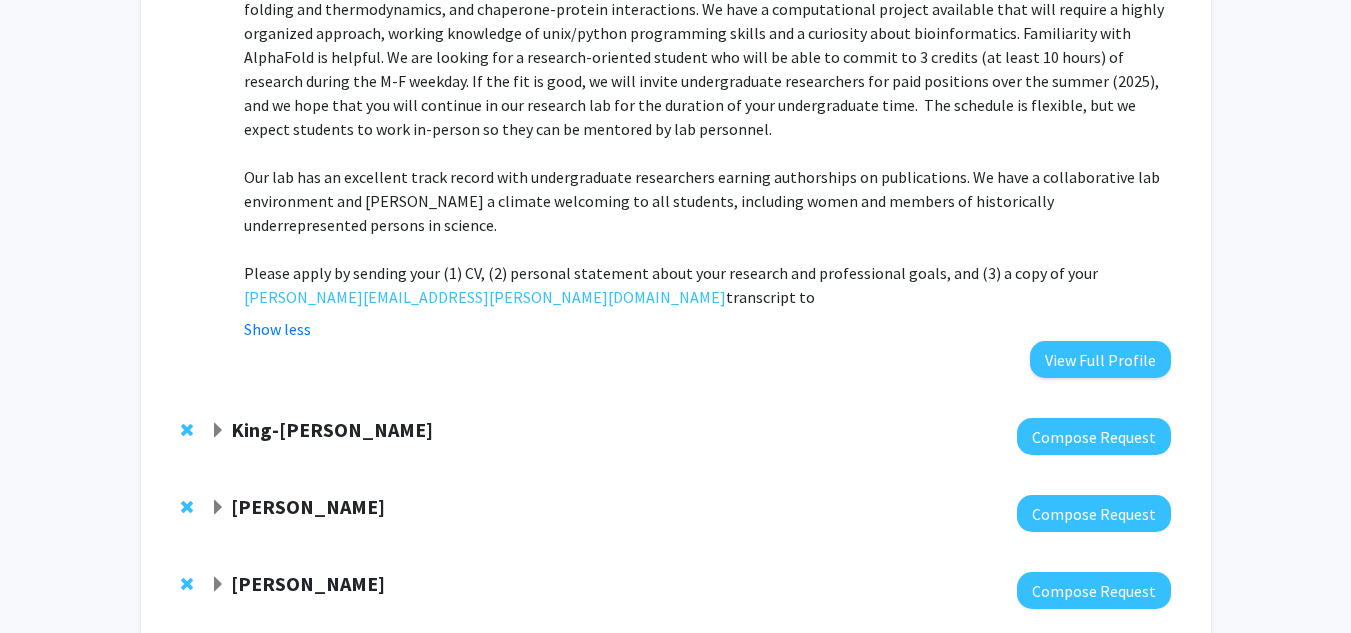 scroll, scrollTop: 872, scrollLeft: 0, axis: vertical 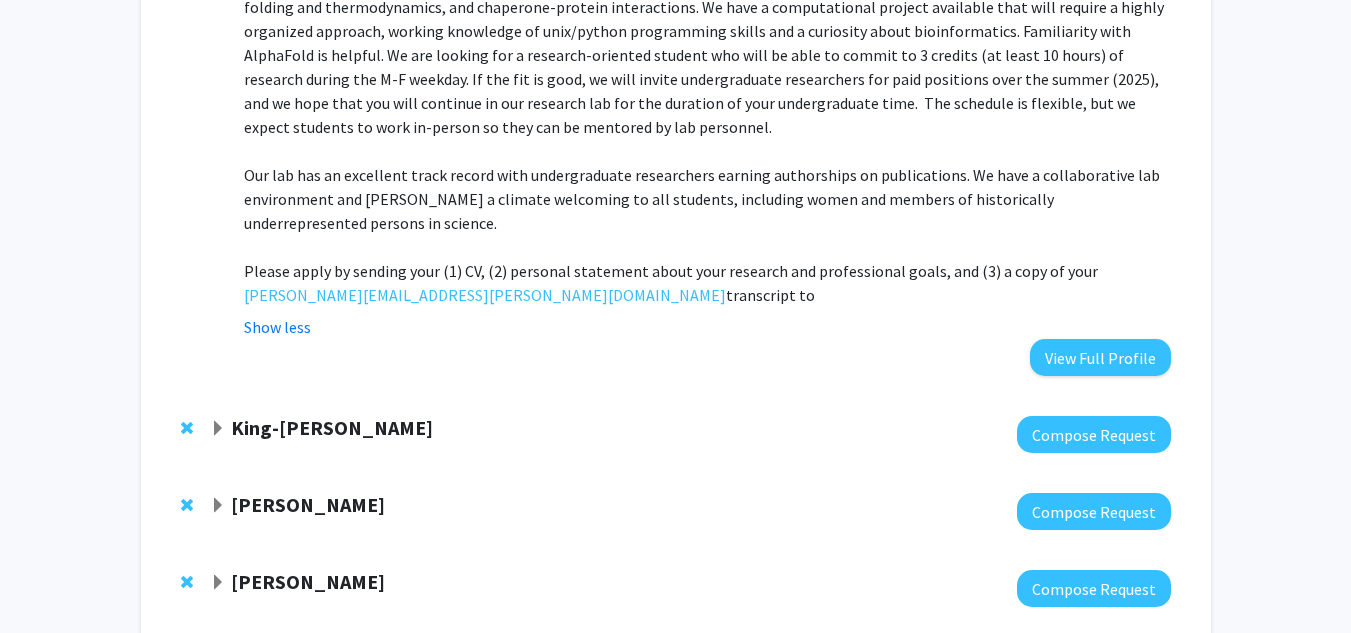 click on "King-[PERSON_NAME]" 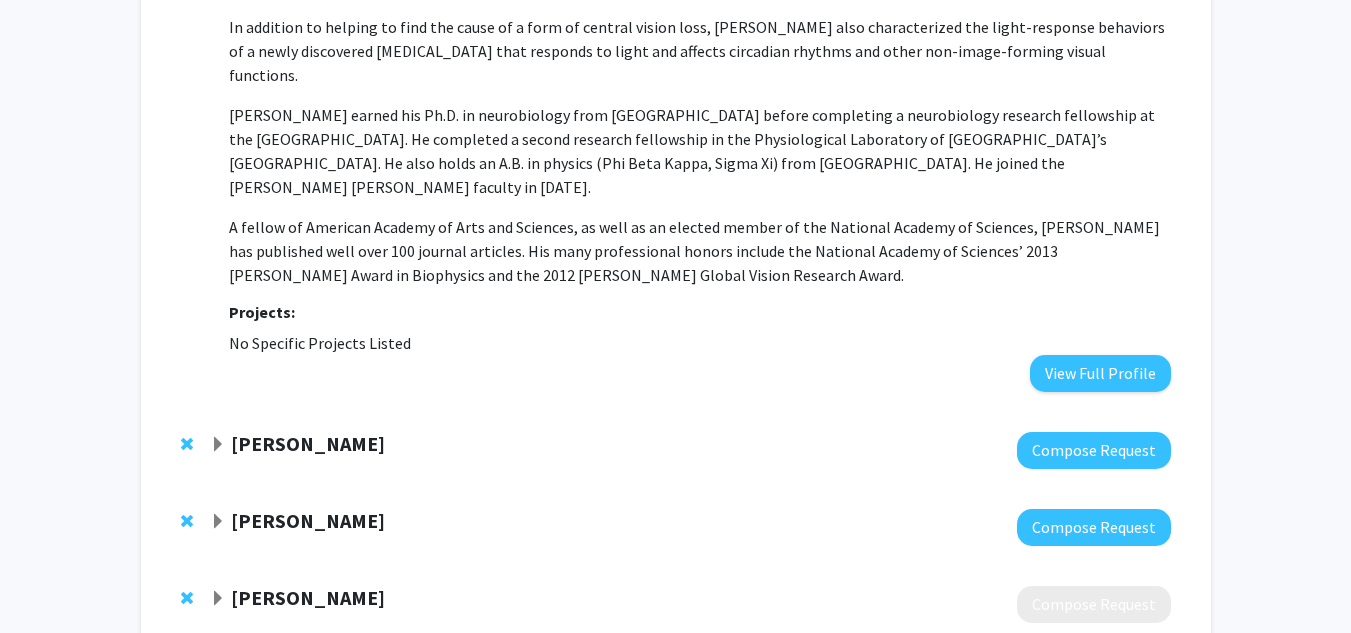 scroll, scrollTop: 1501, scrollLeft: 0, axis: vertical 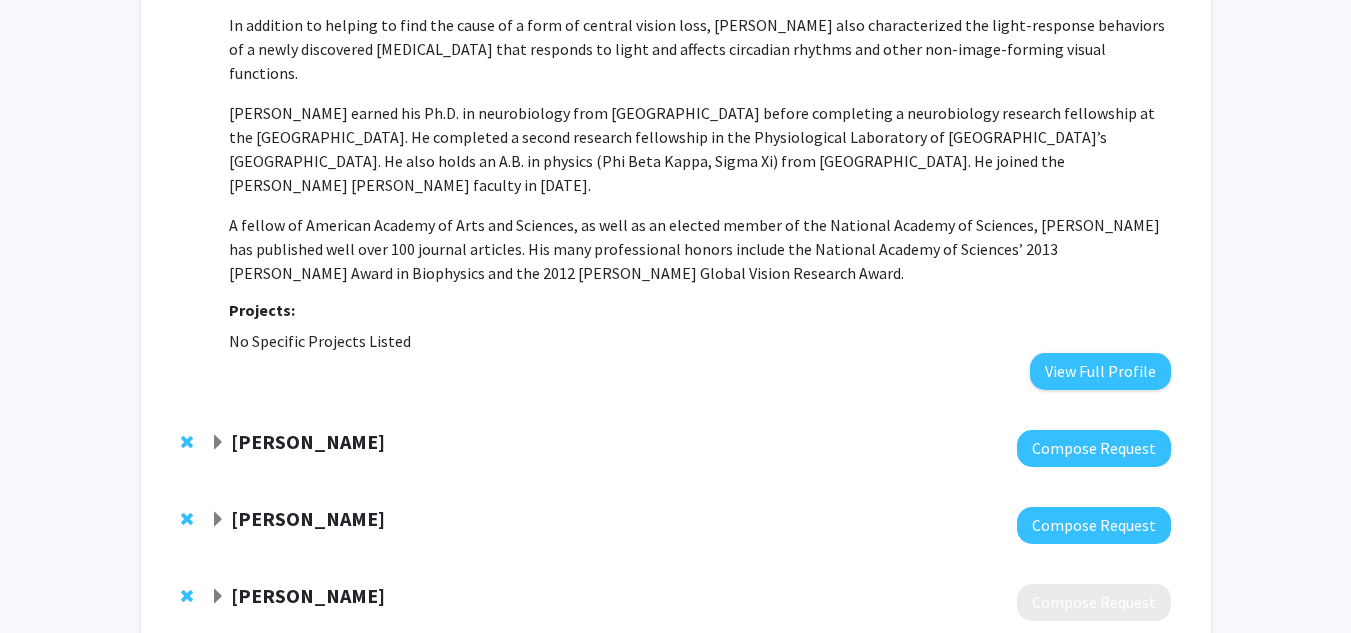 click on "[PERSON_NAME]" 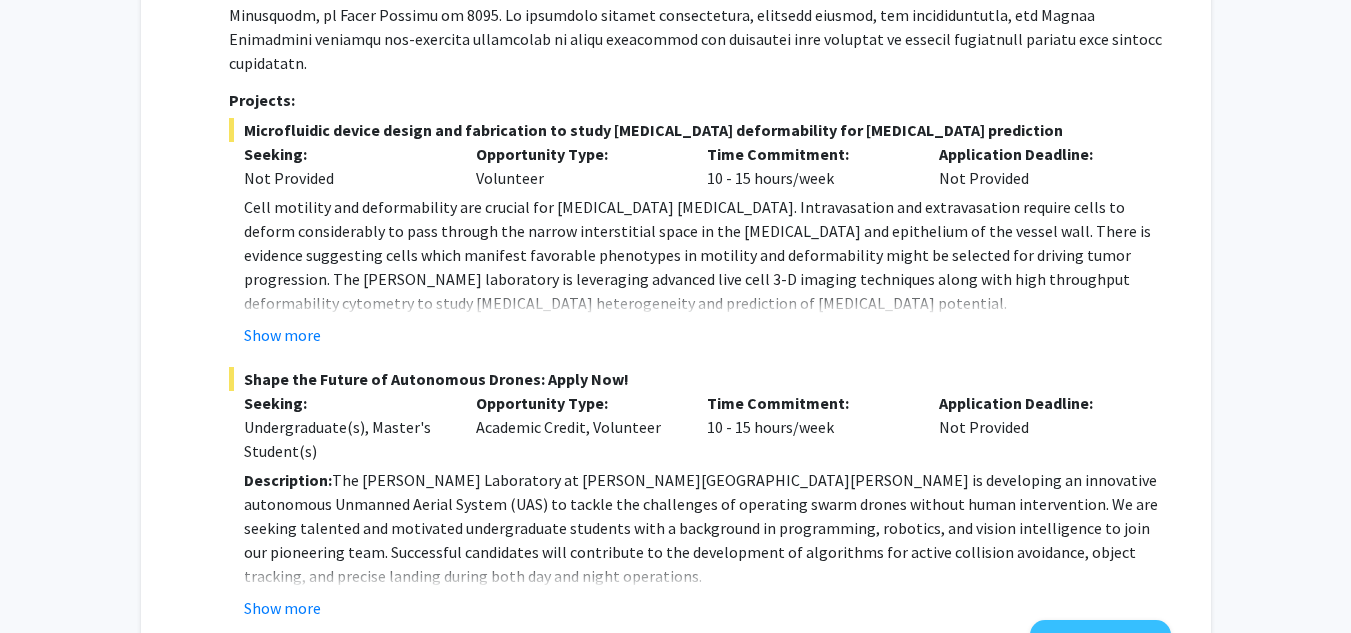 scroll, scrollTop: 2171, scrollLeft: 0, axis: vertical 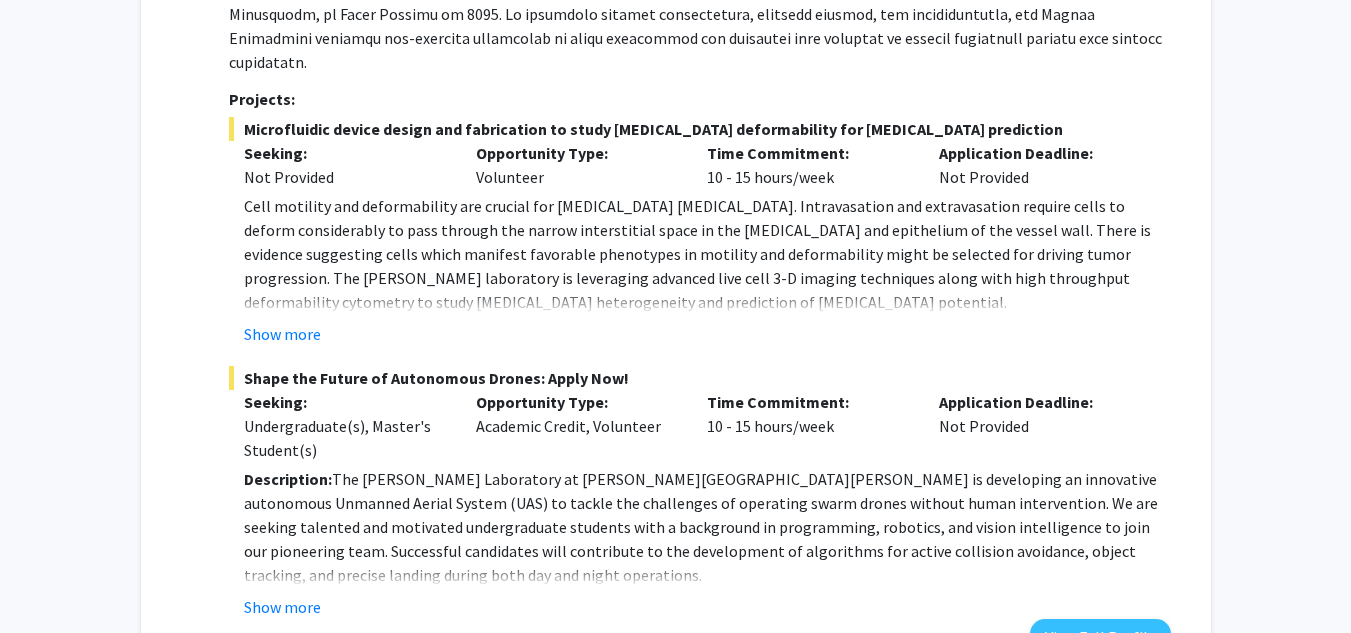 click on "Cell motility and deformability are crucial for cancer metastasis. Intravasation and extravasation require cells to deform considerably to pass through the narrow interstitial space in the endothelium and epithelium of the vessel wall. There is evidence suggesting cells which manifest favorable phenotypes in motility and deformability might be selected for driving tumor progression. The Barman laboratory is leveraging advanced live cell 3-D imaging techniques along with high throughput deformability cytometry to study primary tumor heterogeneity and prediction of metastatic potential.     Please contact Prof. Ishan Barman (ibarman@jhu.edu) to apply for this position or ask any questions you may have. Show more" at bounding box center (699, 270) 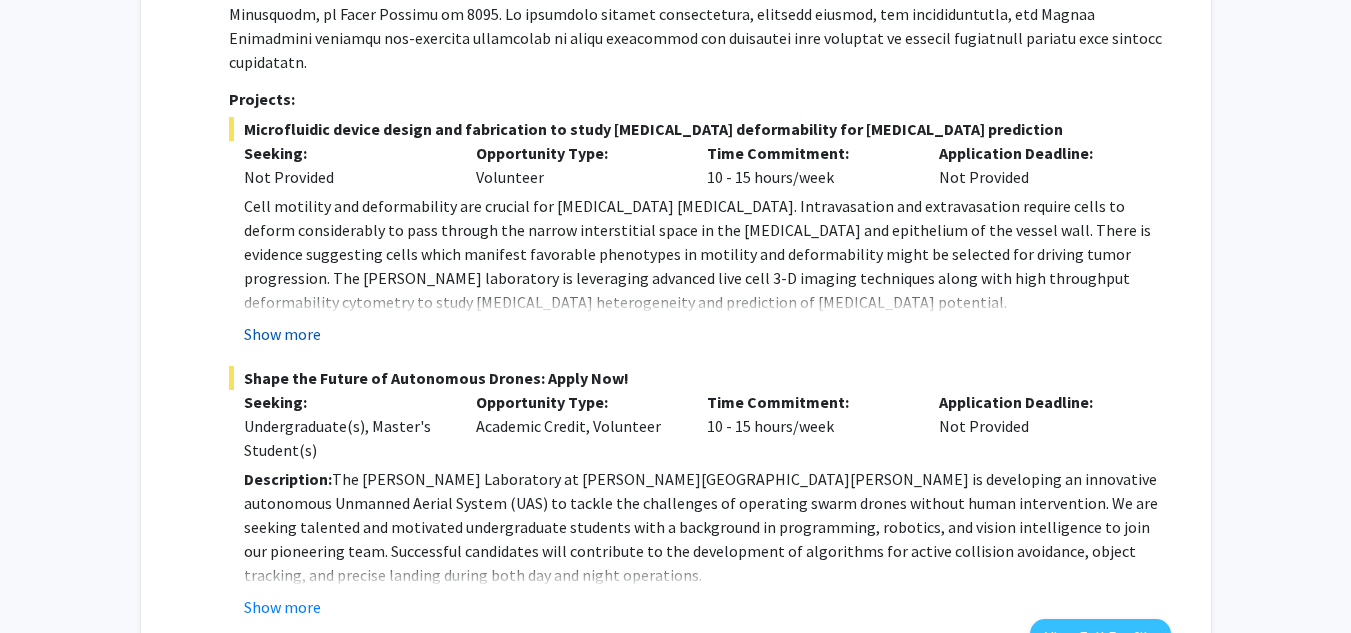 click on "Show more" at bounding box center [282, 334] 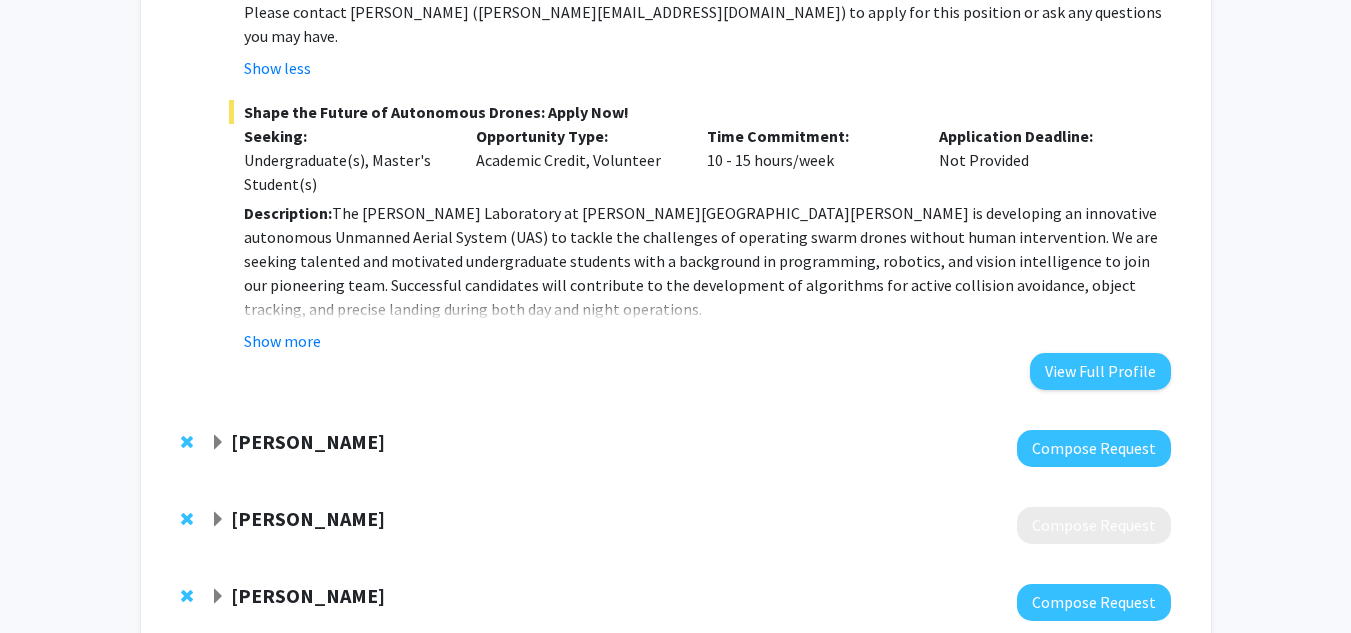 scroll, scrollTop: 2679, scrollLeft: 0, axis: vertical 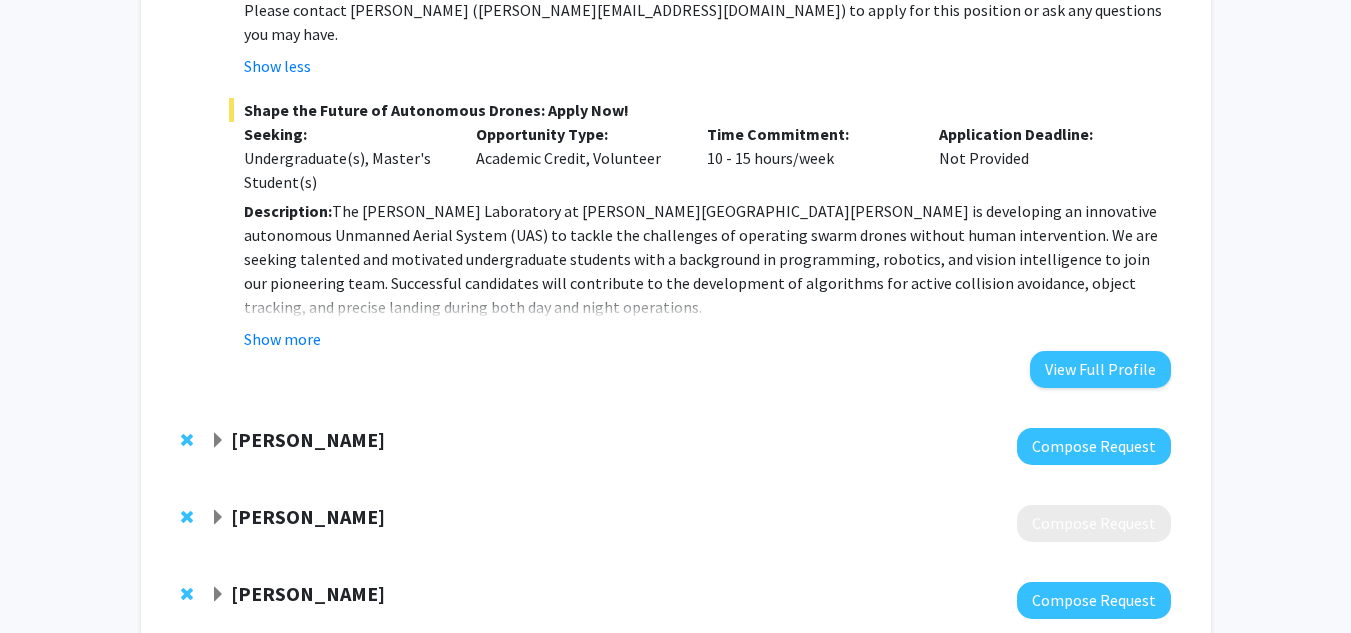 click on "Arvind Pathak" 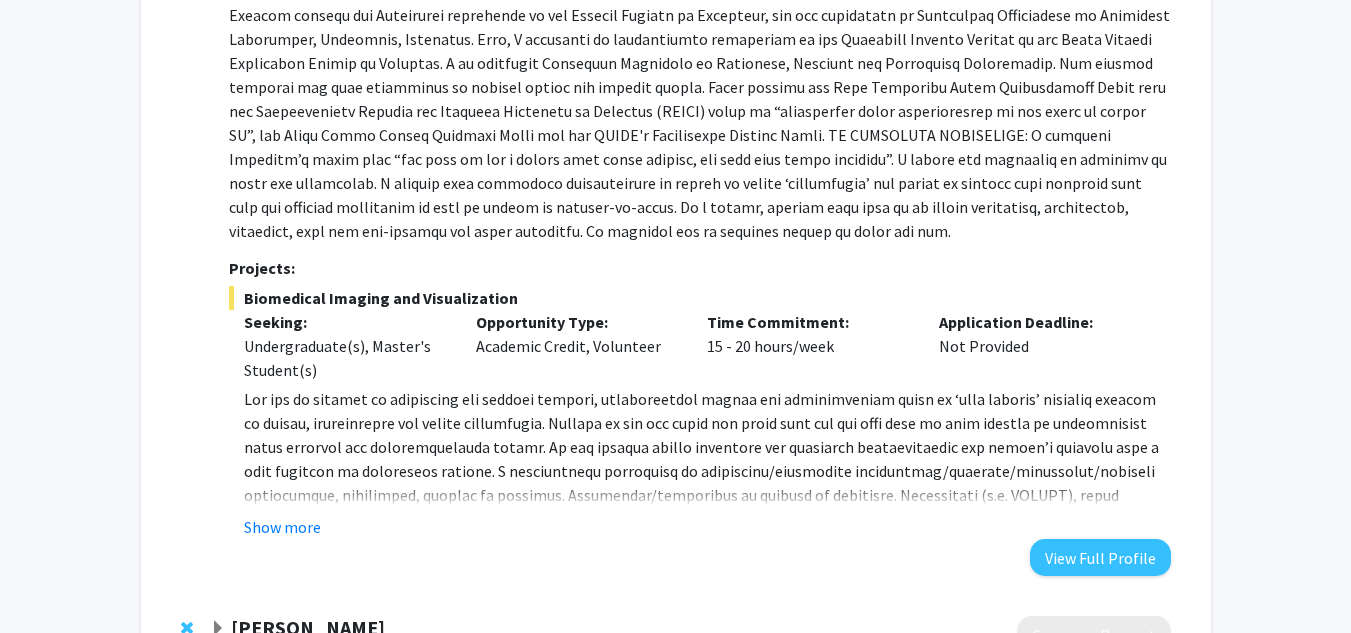 scroll, scrollTop: 3204, scrollLeft: 0, axis: vertical 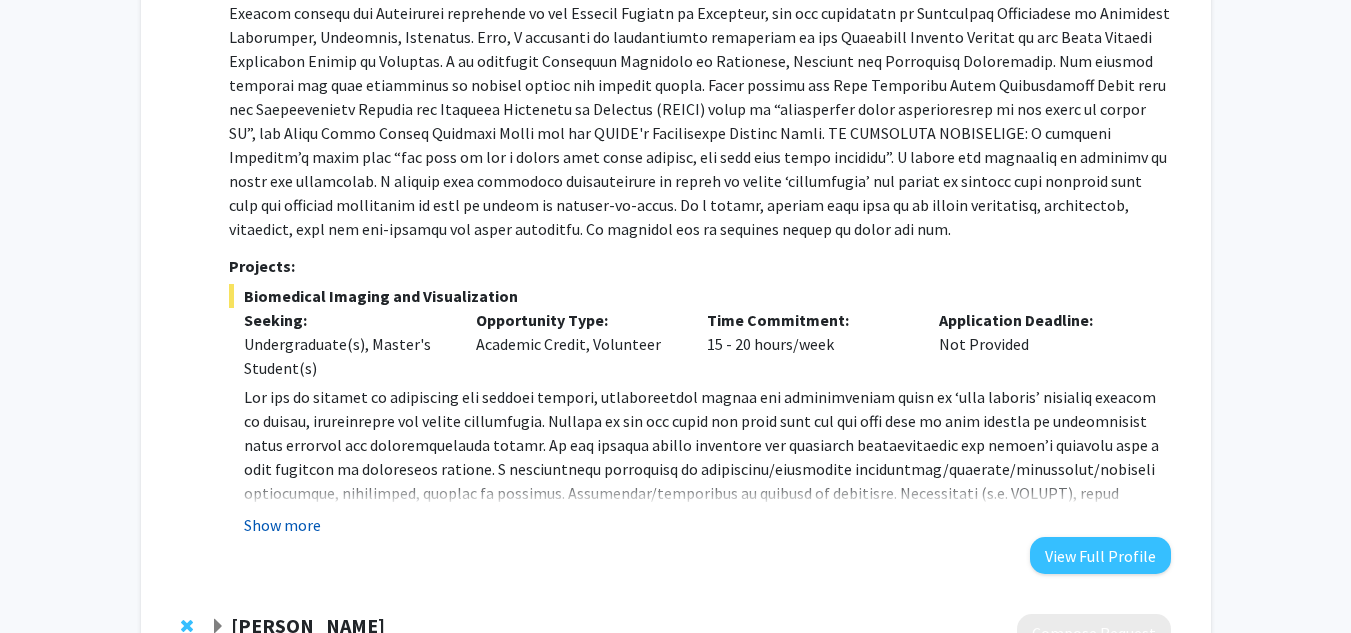 click on "Show more" at bounding box center [282, 525] 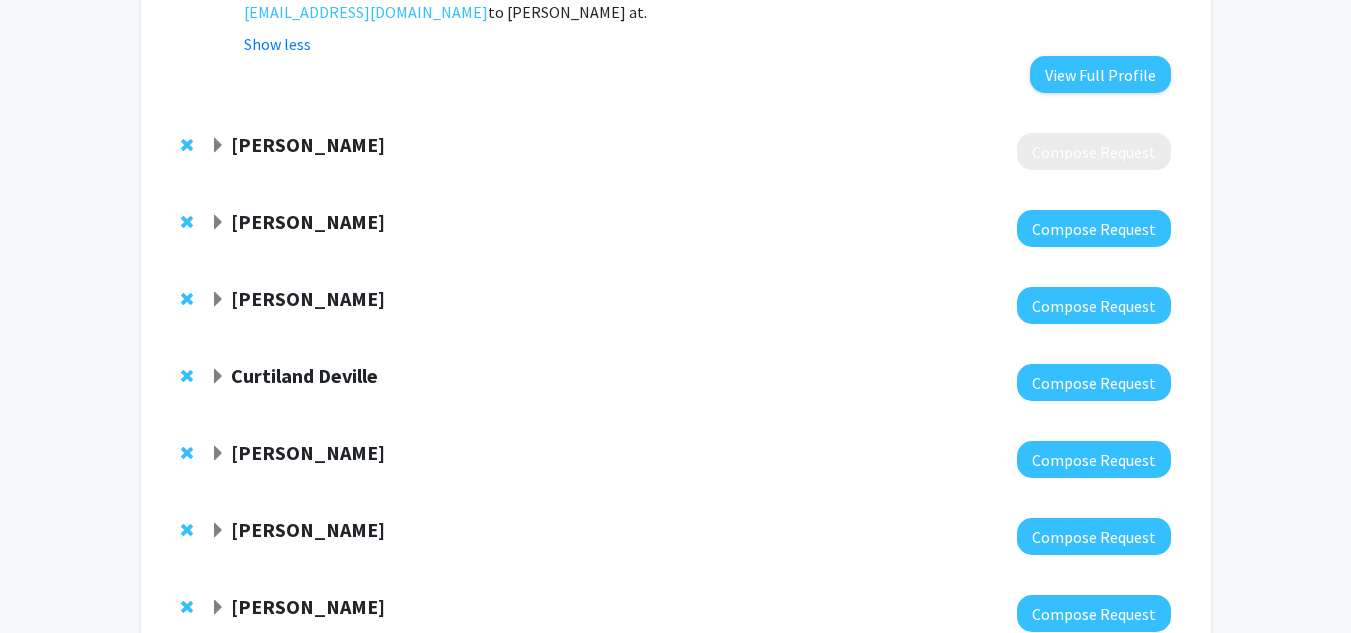 scroll, scrollTop: 3688, scrollLeft: 0, axis: vertical 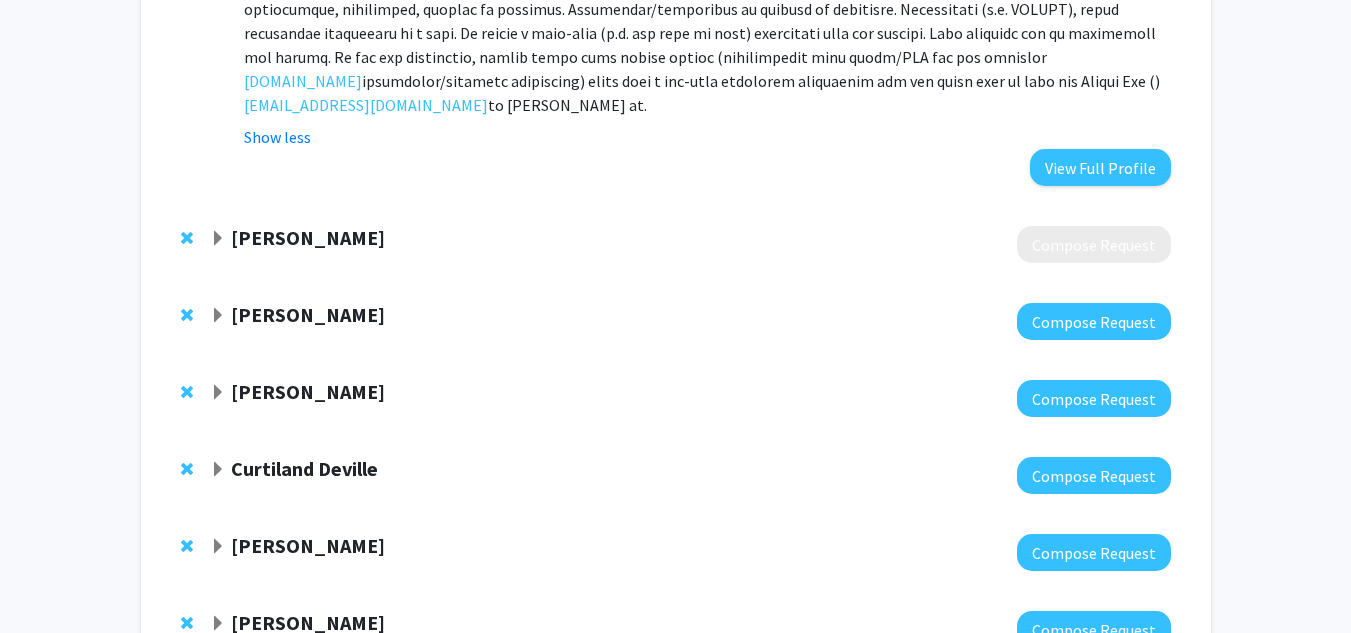 click 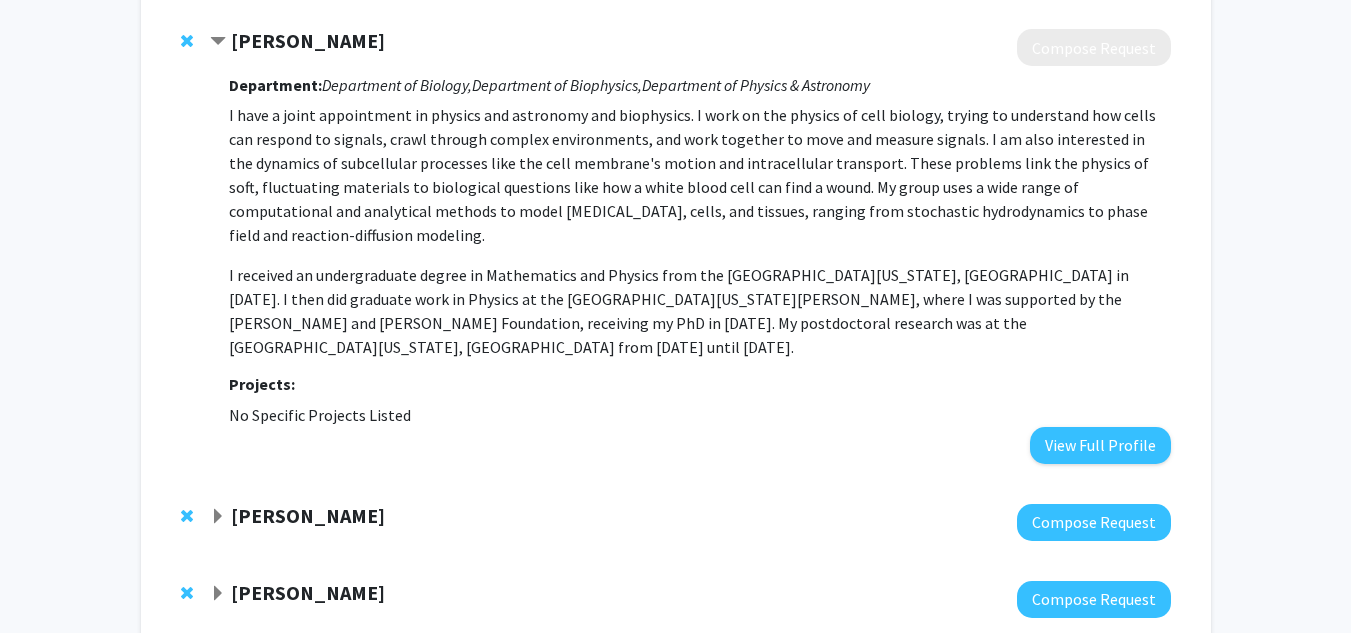 scroll, scrollTop: 3884, scrollLeft: 0, axis: vertical 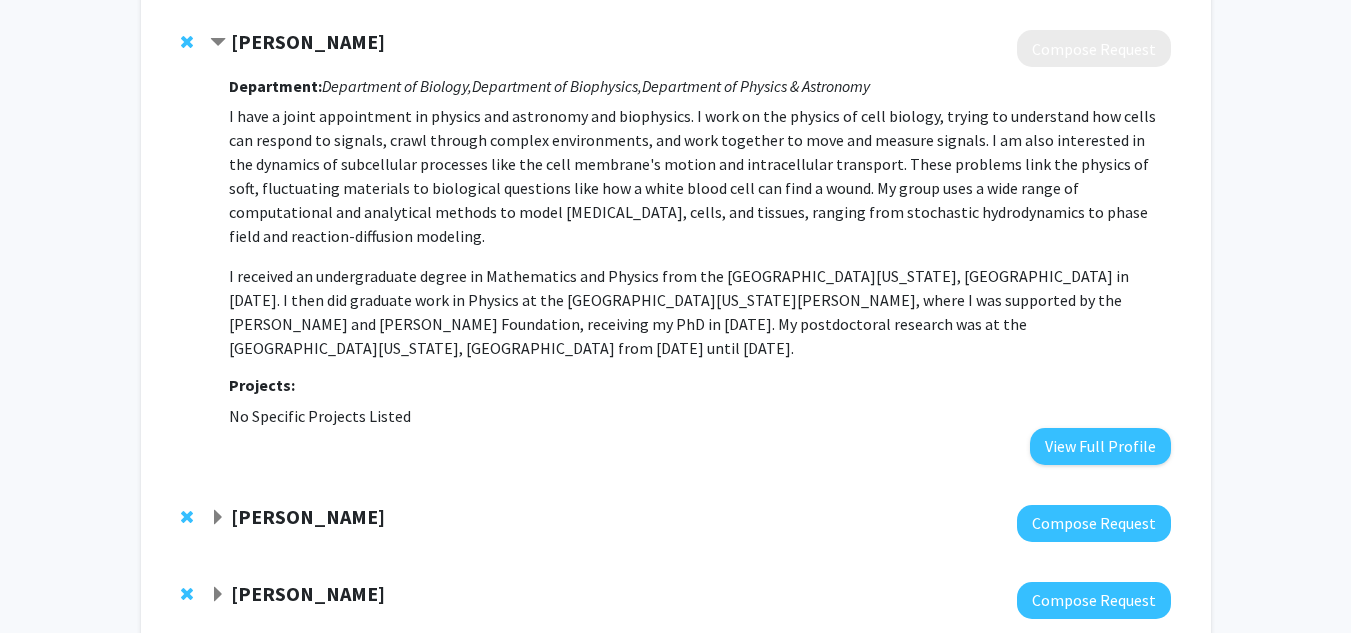 click on "Kunal Parikh" 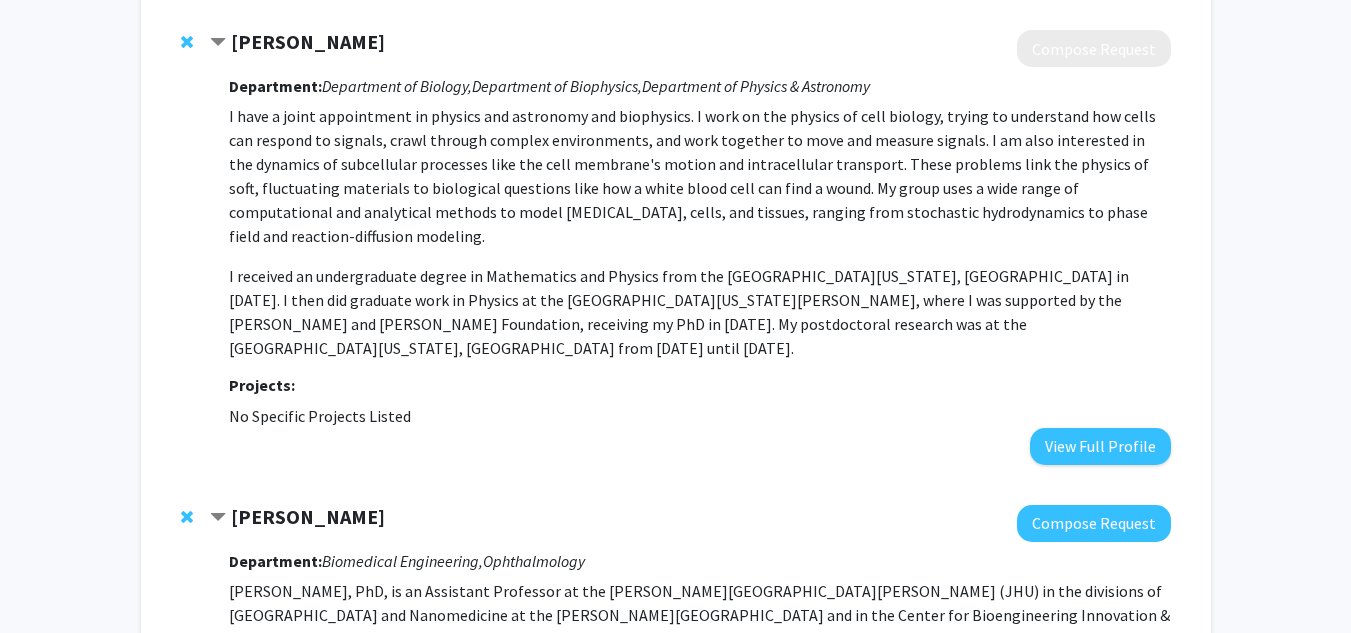 scroll, scrollTop: 4035, scrollLeft: 0, axis: vertical 